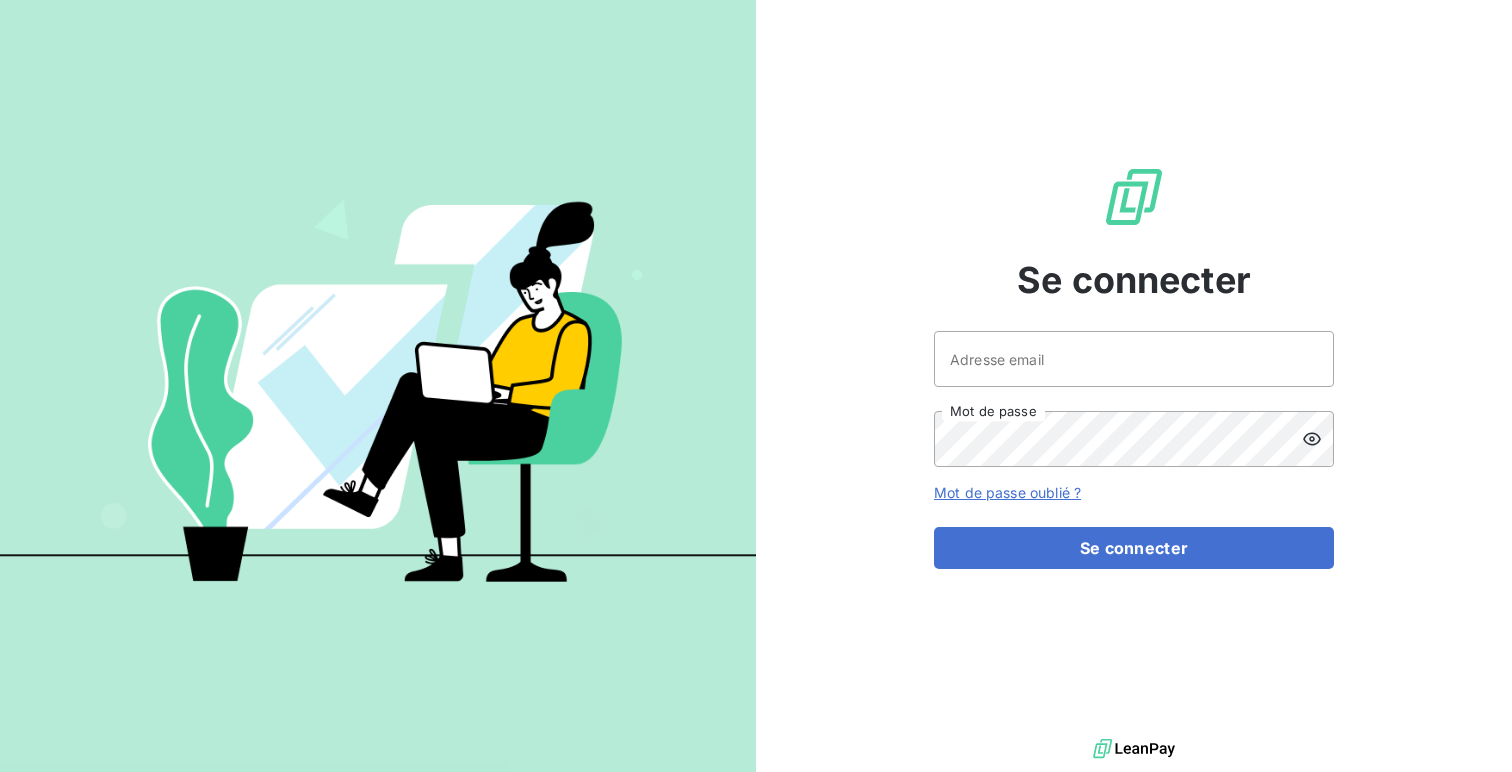 scroll, scrollTop: 0, scrollLeft: 0, axis: both 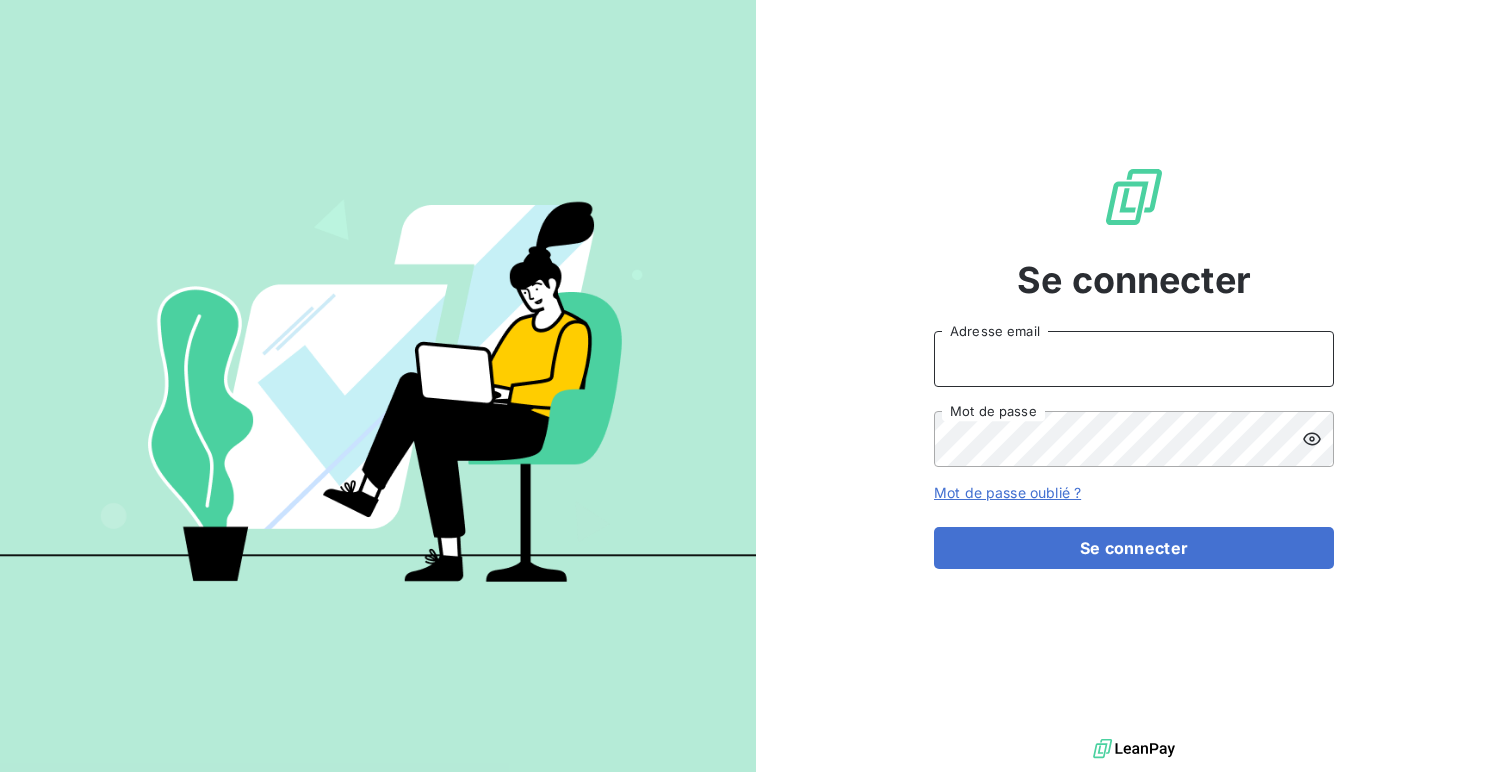 click on "Adresse email" at bounding box center (1134, 359) 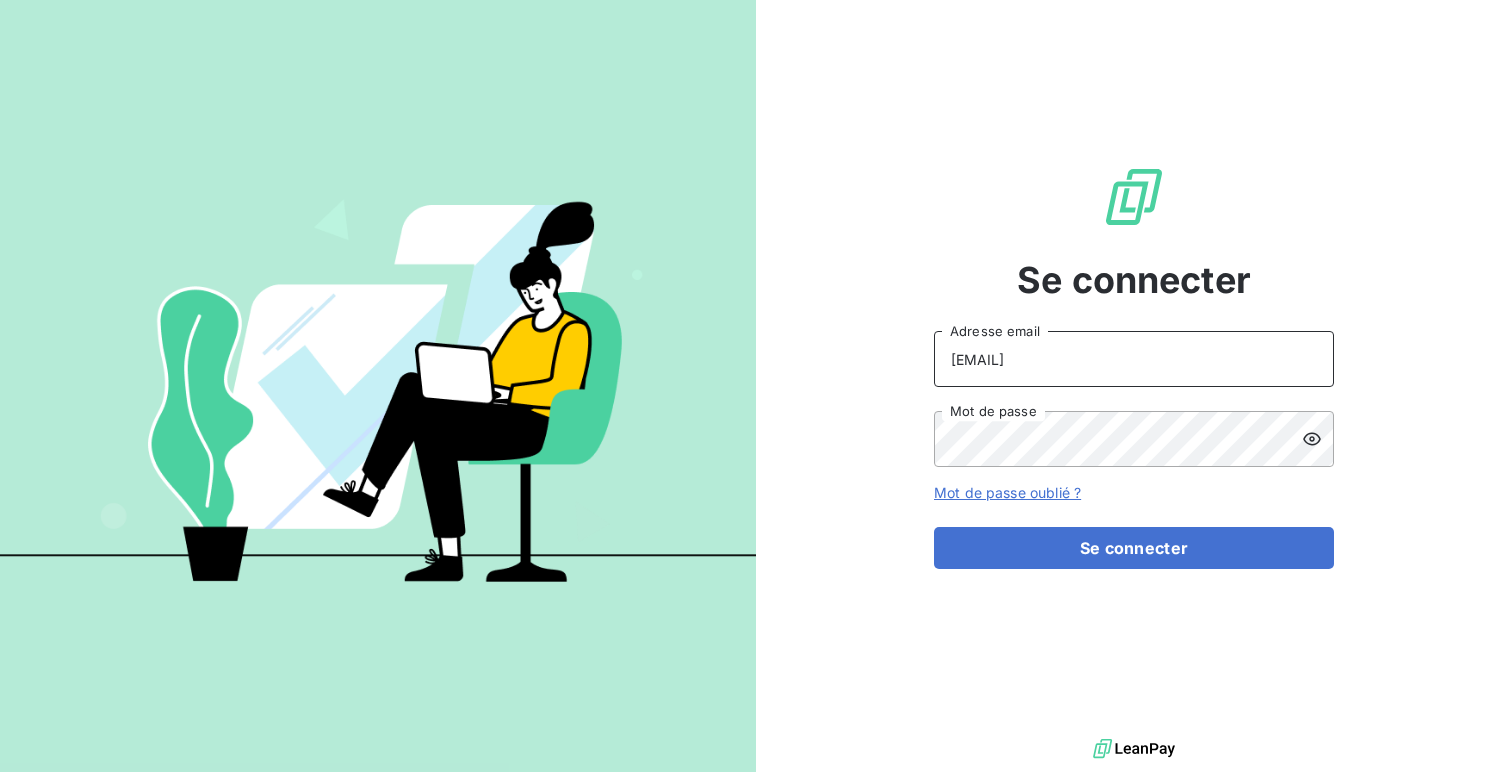 type on "[EMAIL]" 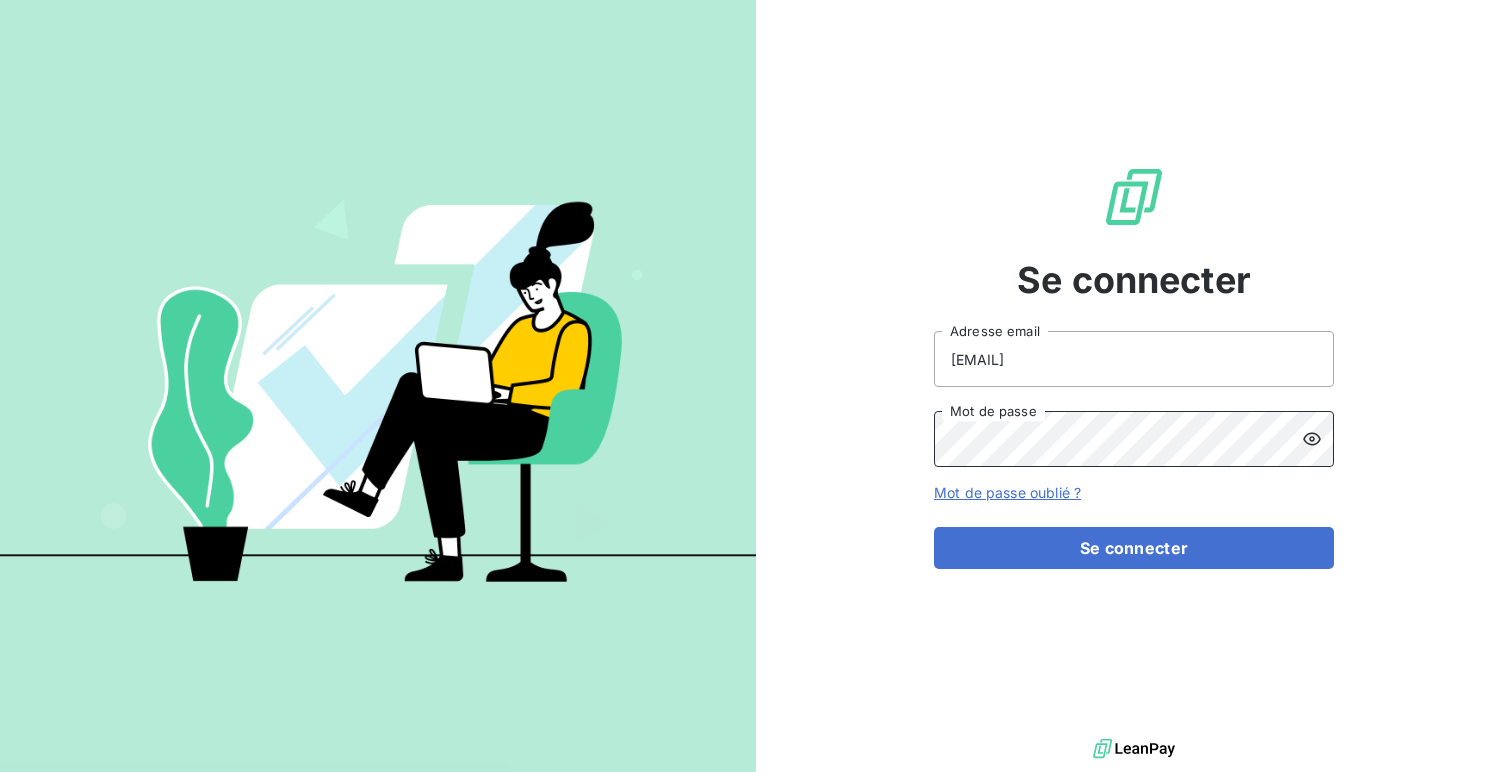 click on "Se connecter" at bounding box center [1134, 548] 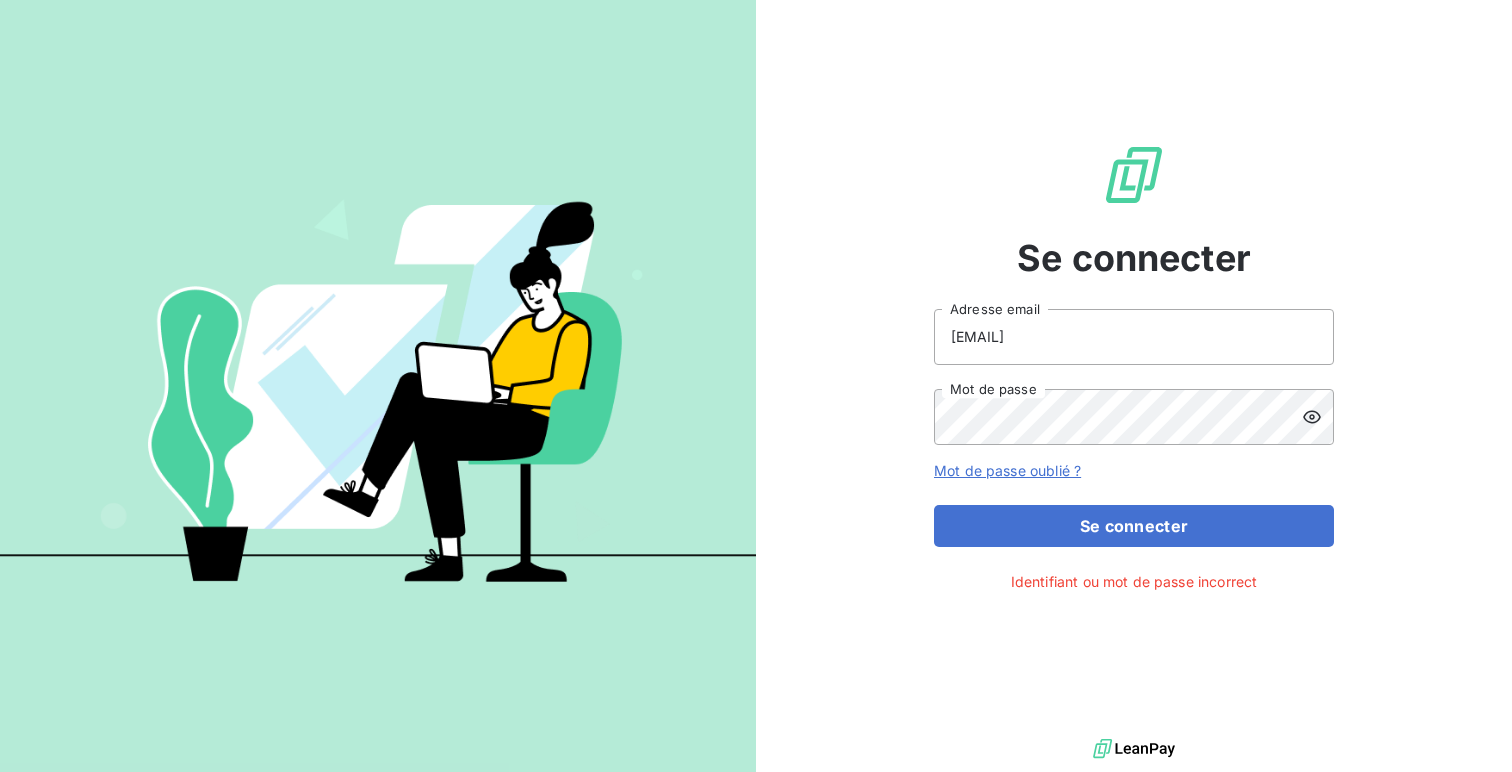 click 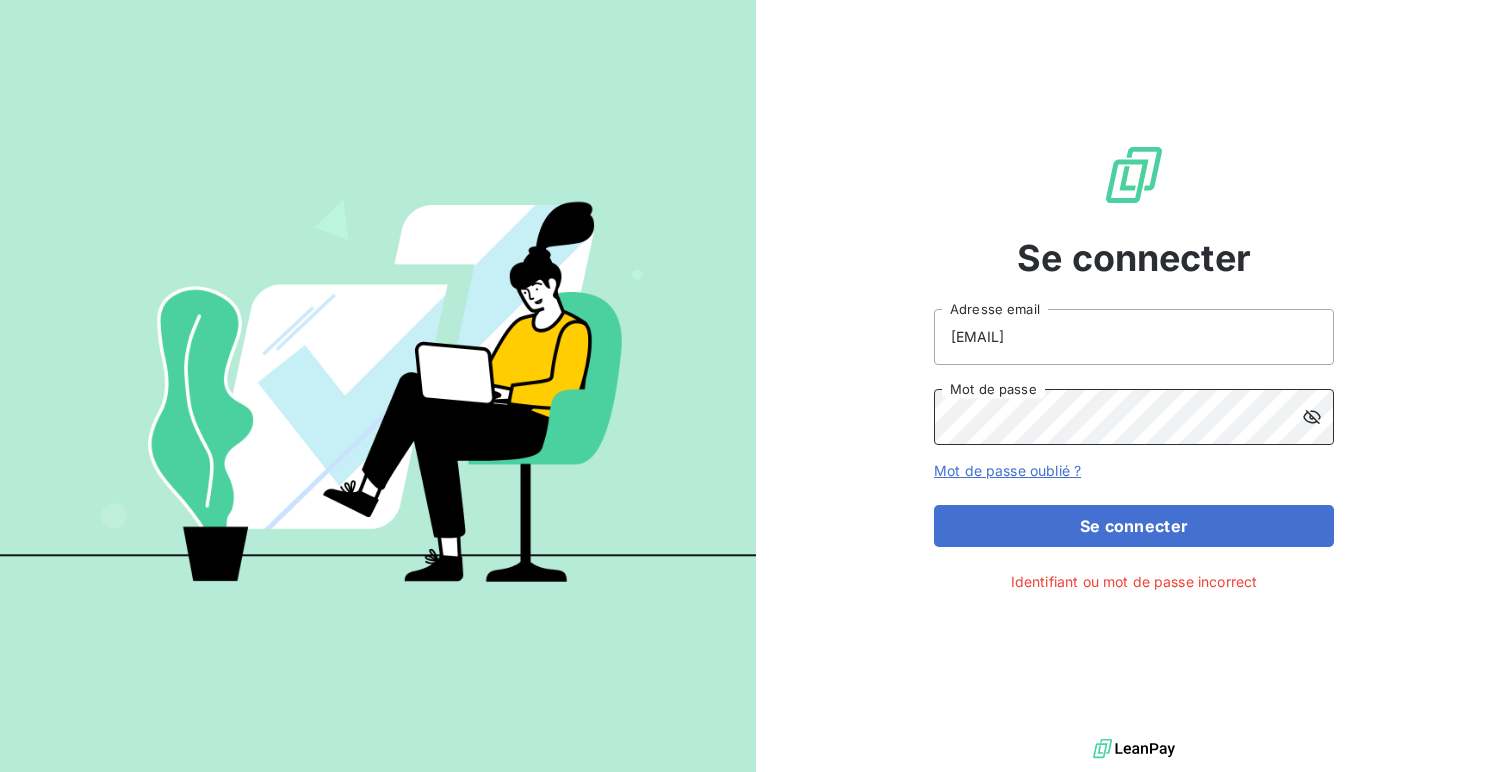 click on "Se connecter" at bounding box center [1134, 526] 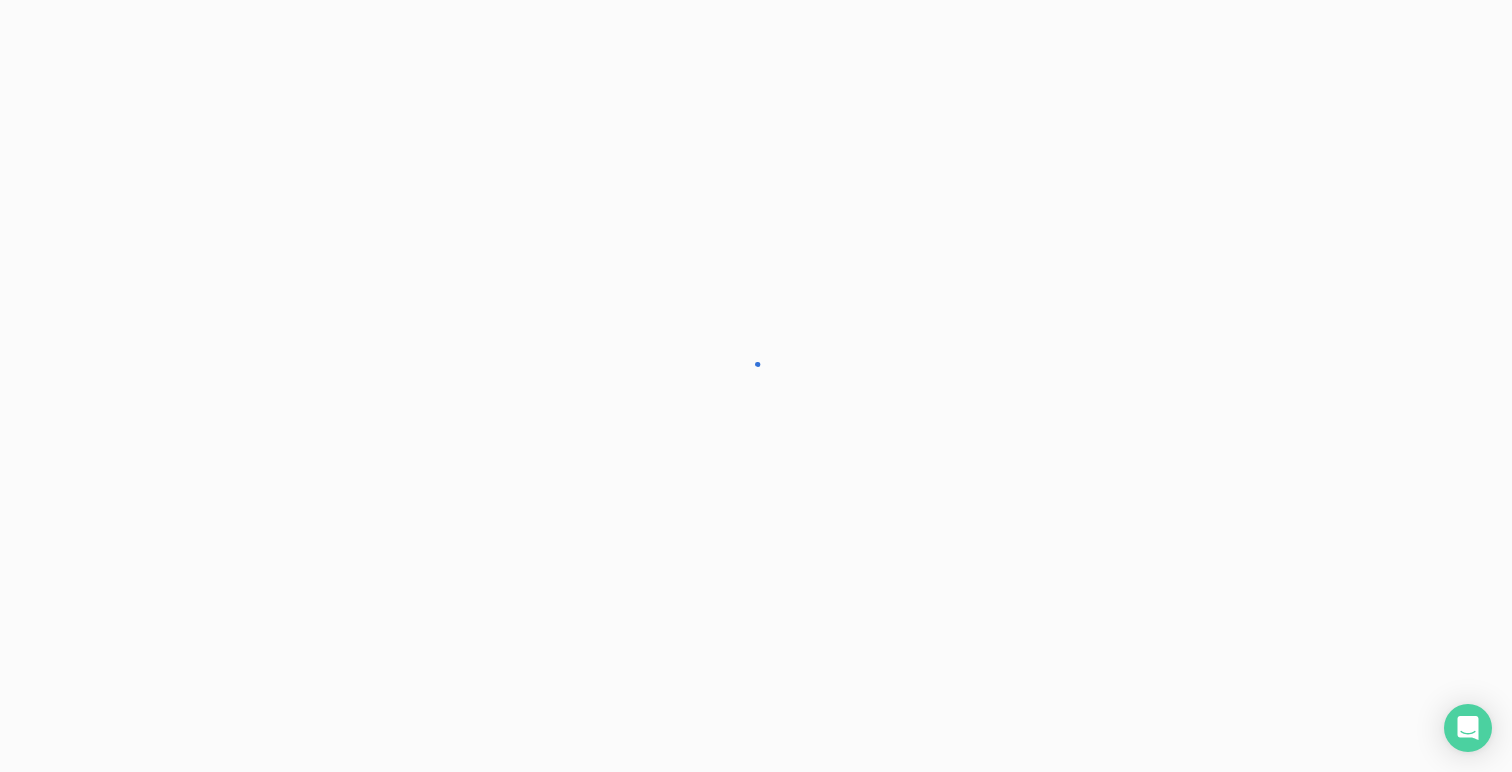scroll, scrollTop: 0, scrollLeft: 0, axis: both 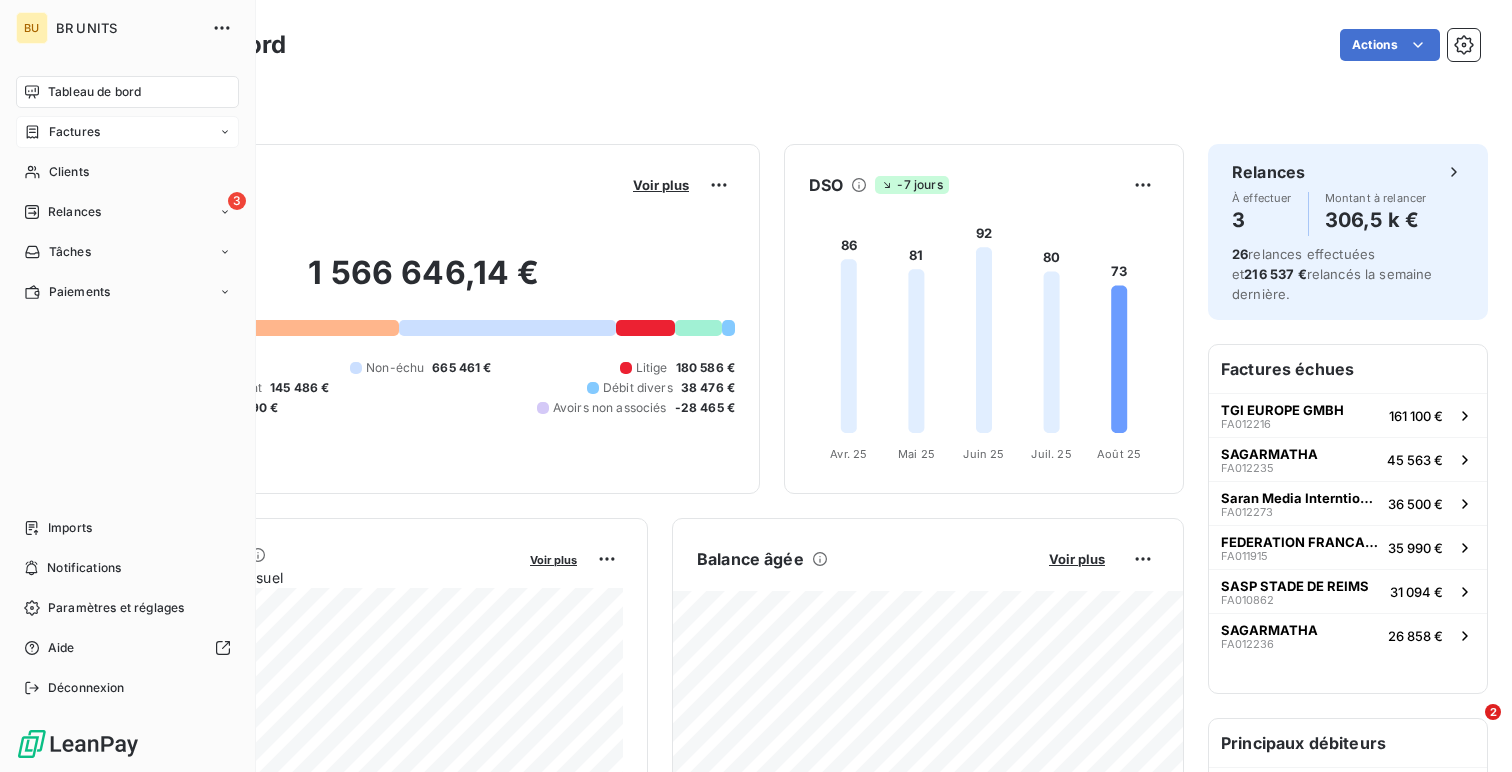 click on "Factures" at bounding box center [127, 132] 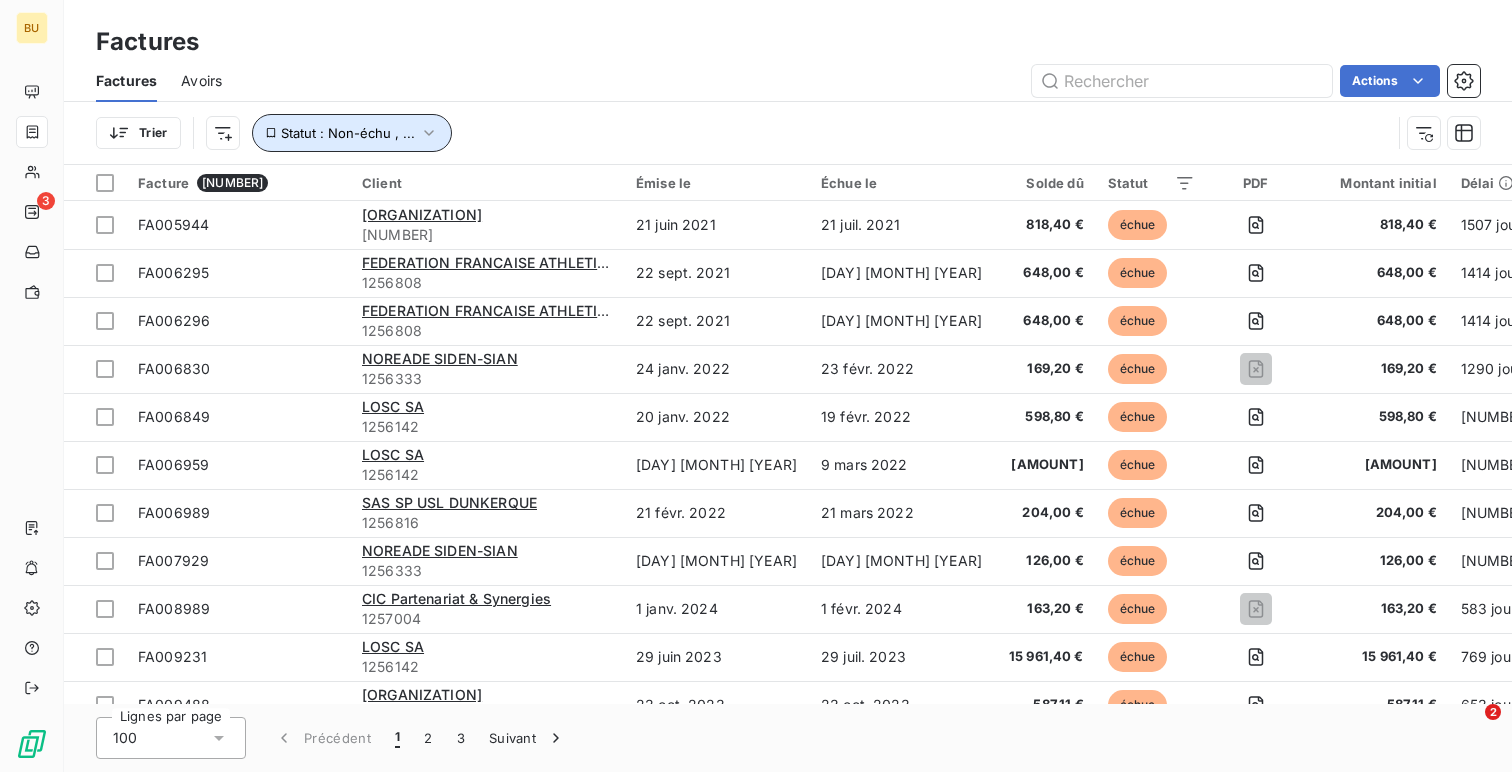 click on "Statut  : Non-échu , ..." at bounding box center (348, 133) 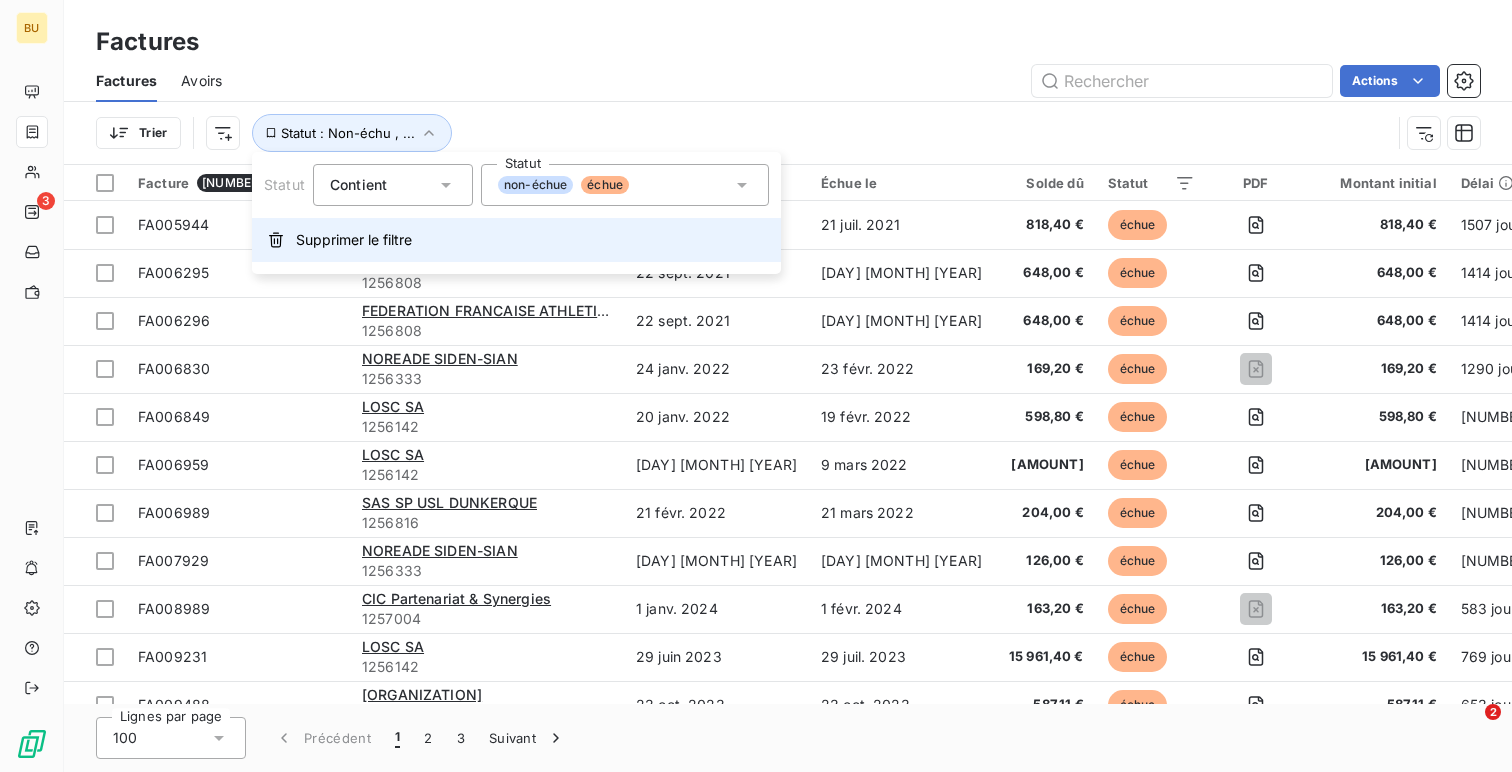 click on "Supprimer le filtre" at bounding box center (354, 240) 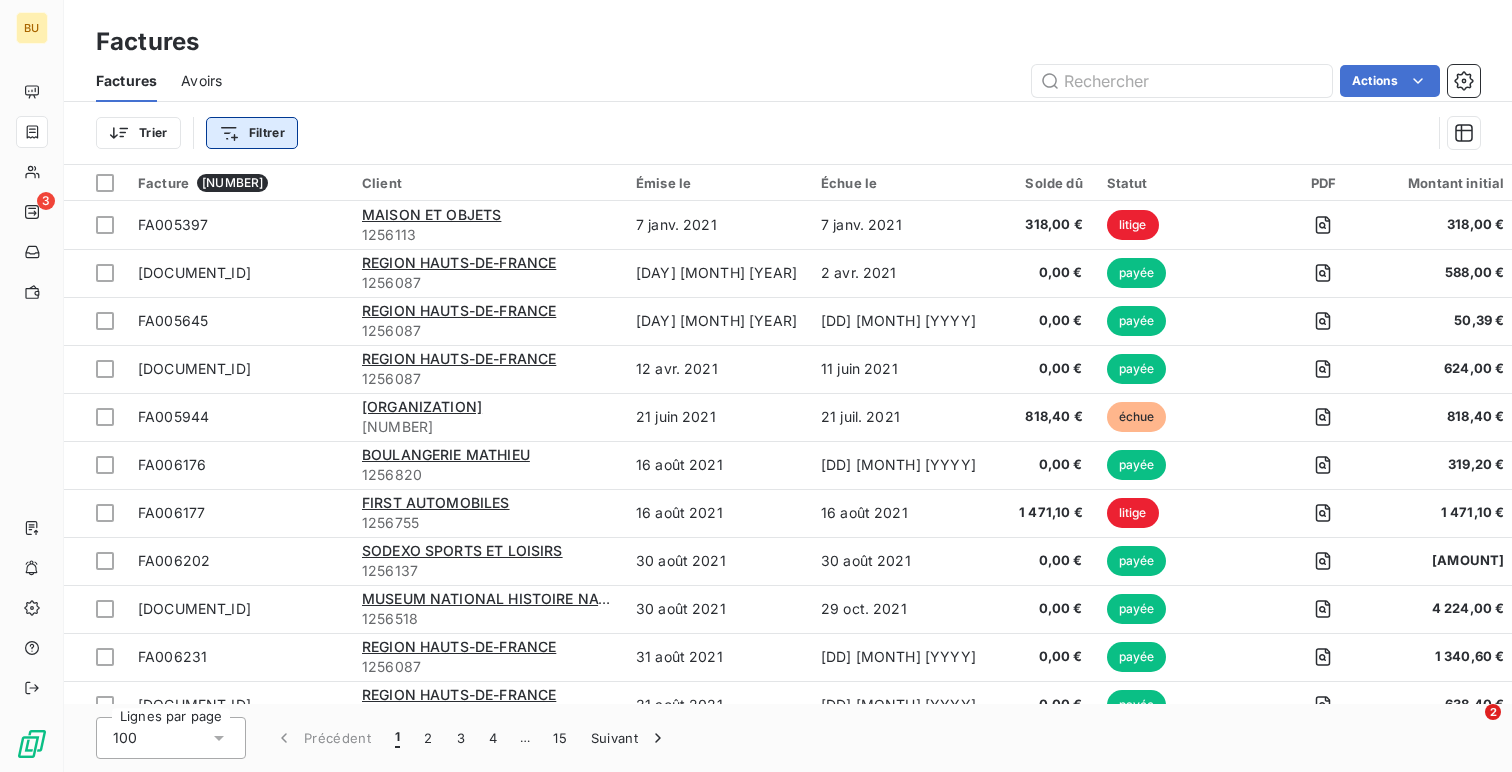 click on "BU 3 Factures Factures Avoirs Actions Trier Filtrer Facture 1495 Client Émise le Échue le Solde dû Statut PDF Montant initial Délai Retard   Litige Actions [DOCUMENT_ID] MAISON ET OBJETS [NUMBER] 7 [MONTH] 2021 7 [MONTH] 2021 318,00 € litige 318,00 € 1672 jours +1672 j _ [DOCUMENT_ID] REGION HAUTS-DE-FRANCE [NUMBER] 1 [MONTH] 2021 2 [MONTH] 2021 0,00 € payée 588,00 € -- _ [DOCUMENT_ID] REGION HAUTS-DE-FRANCE [NUMBER] 6 [MONTH] 2021 5 [MONTH] 2021 0,00 € payée 50,39 € -- _ [DOCUMENT_ID] REGION HAUTS-DE-FRANCE [NUMBER] 12 [MONTH] 2021 11 [MONTH] 2021 0,00 € payée 624,00 € -- _ [DOCUMENT_ID] SPARTNER [NUMBER] 21 [MONTH] 2021 21 [MONTH] 2021 818,40 € échue 818,40 € 1507 jours +1477 j _ [DOCUMENT_ID] BOULANGERIE MATHIEU [NUMBER] 16 [MONTH] 2021 15 [MONTH] 2021 0,00 € payée 319,20 € -- _ [DOCUMENT_ID] FIRST AUTOMOBILES [NUMBER] 16 [MONTH] 2021 16 [MONTH] 2021 1 471,10 € litige 1 471,10 € 1451 jours +1451 j _ [DOCUMENT_ID] SODEXO SPORTS ET LOISIRS [NUMBER] 30 [MONTH] 2021 30 [MONTH] 2021 0,00 € payée 511,62 € -- _ [DOCUMENT_ID]" at bounding box center [756, 386] 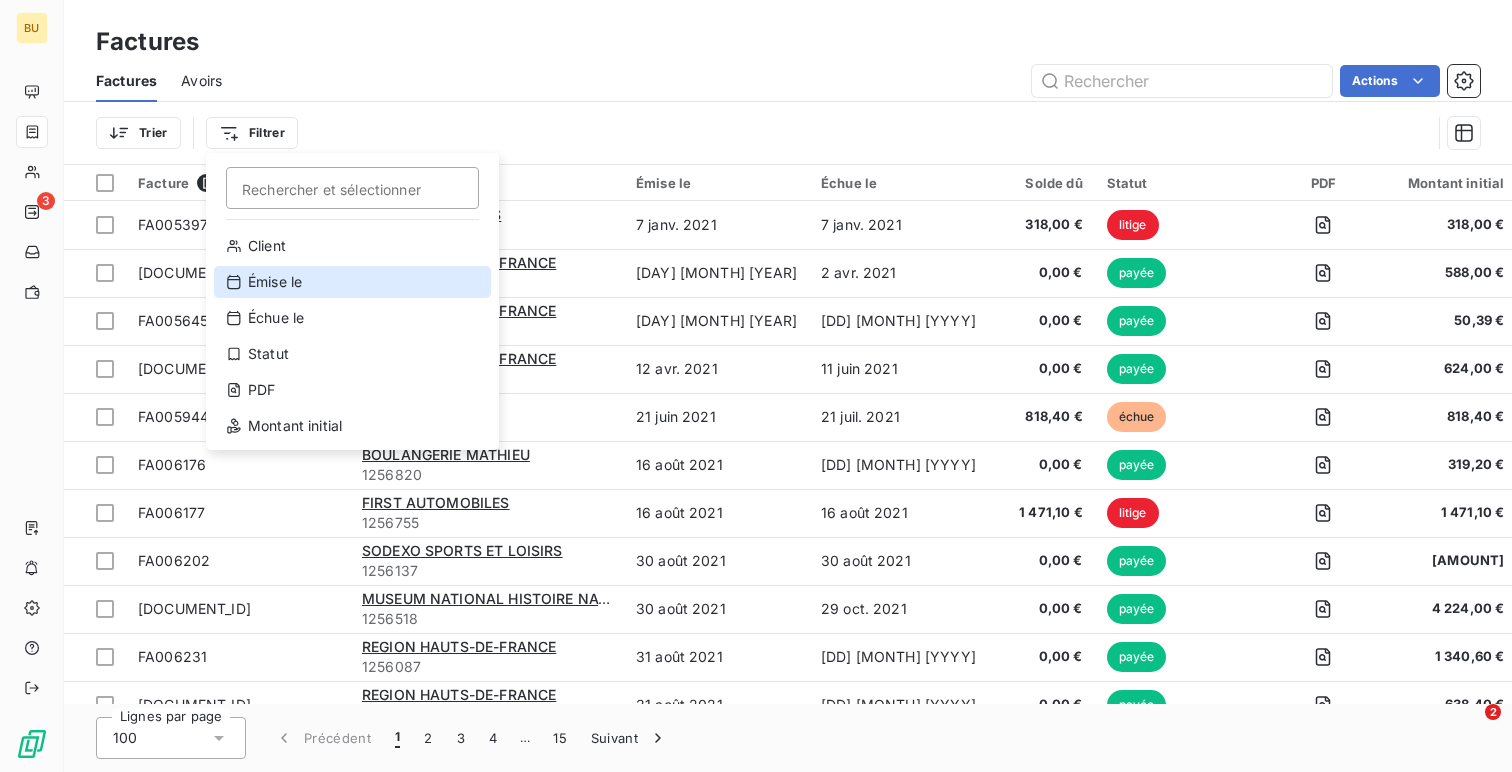 click on "Émise le" at bounding box center (352, 282) 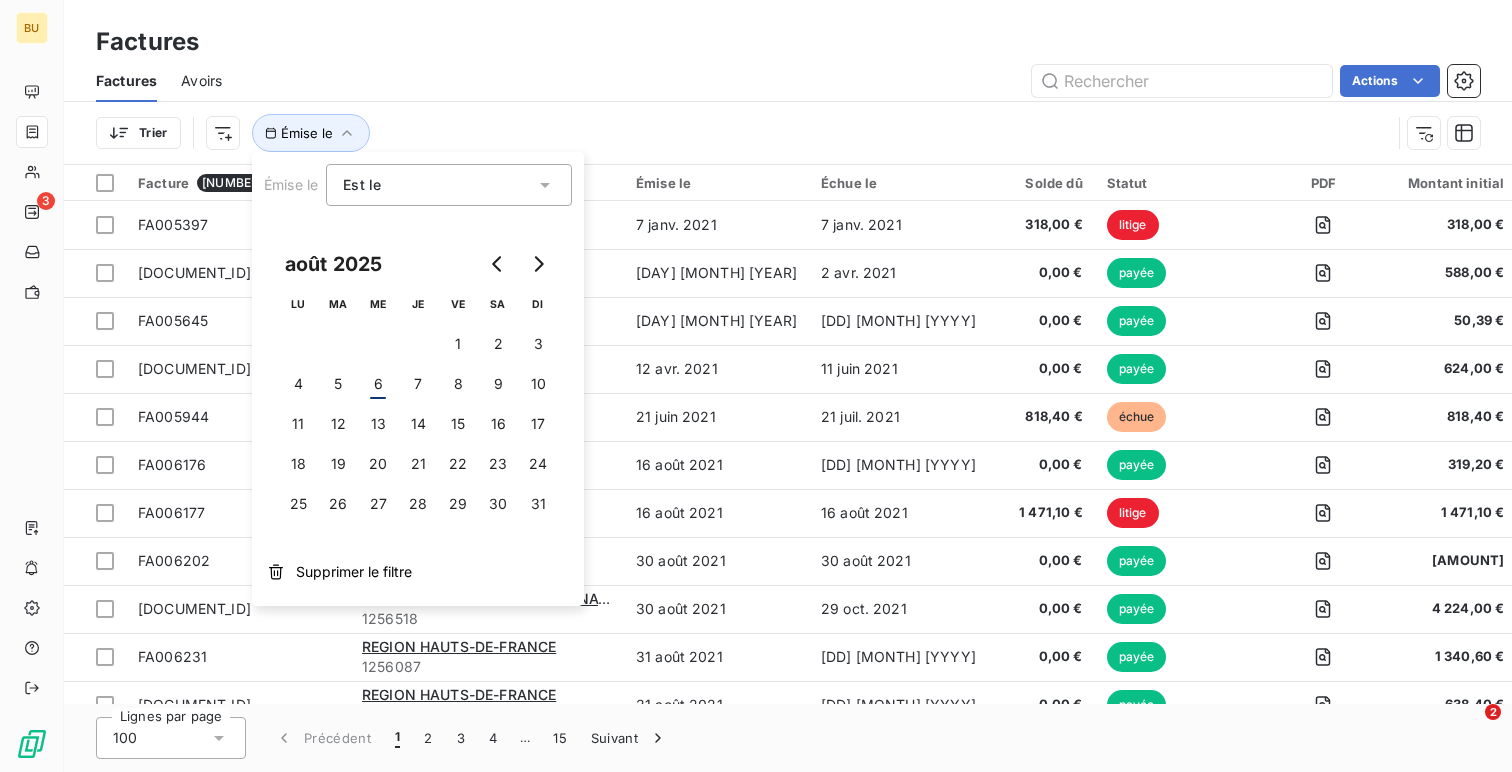 click on "Est le" at bounding box center [449, 185] 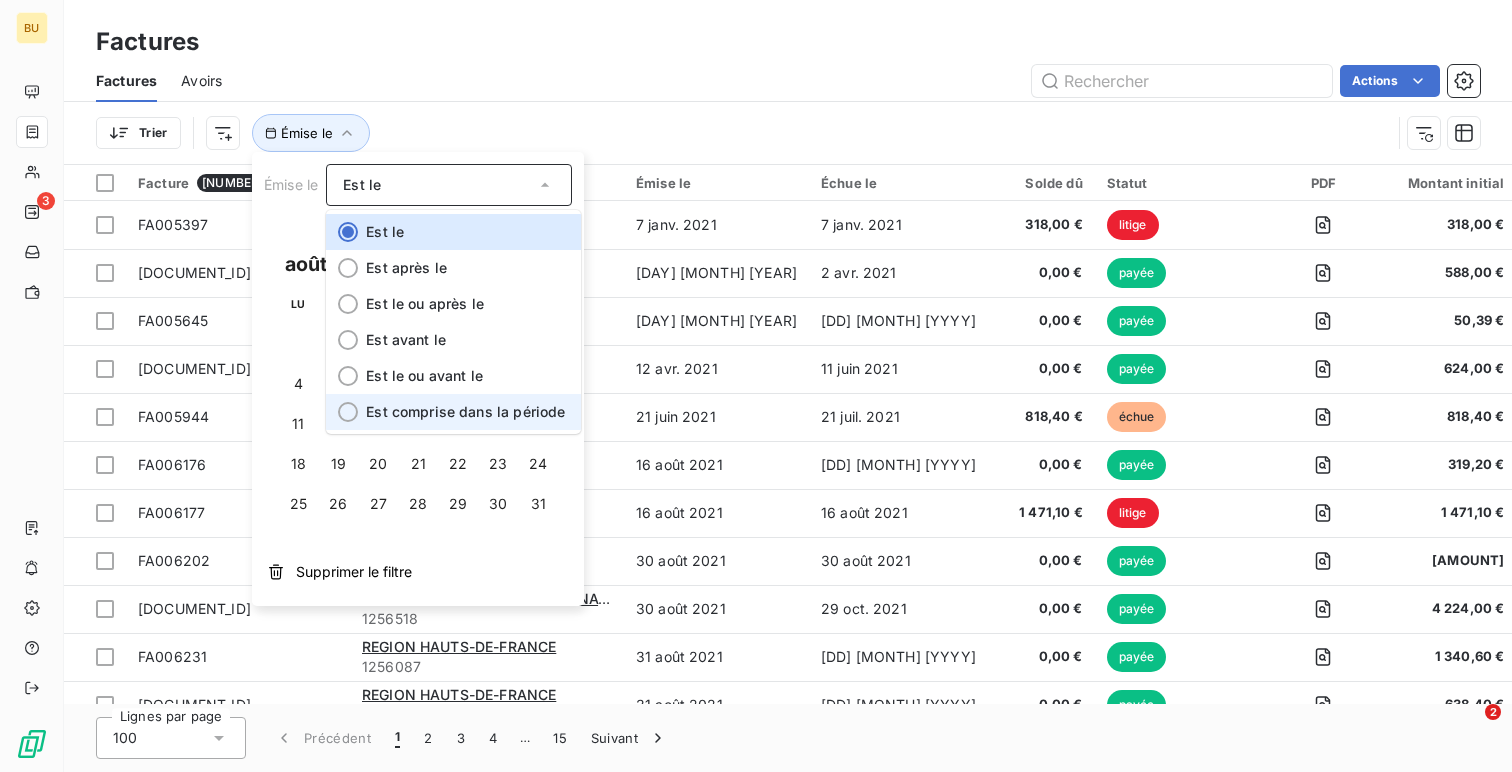 click on "Est comprise dans la période" at bounding box center [465, 411] 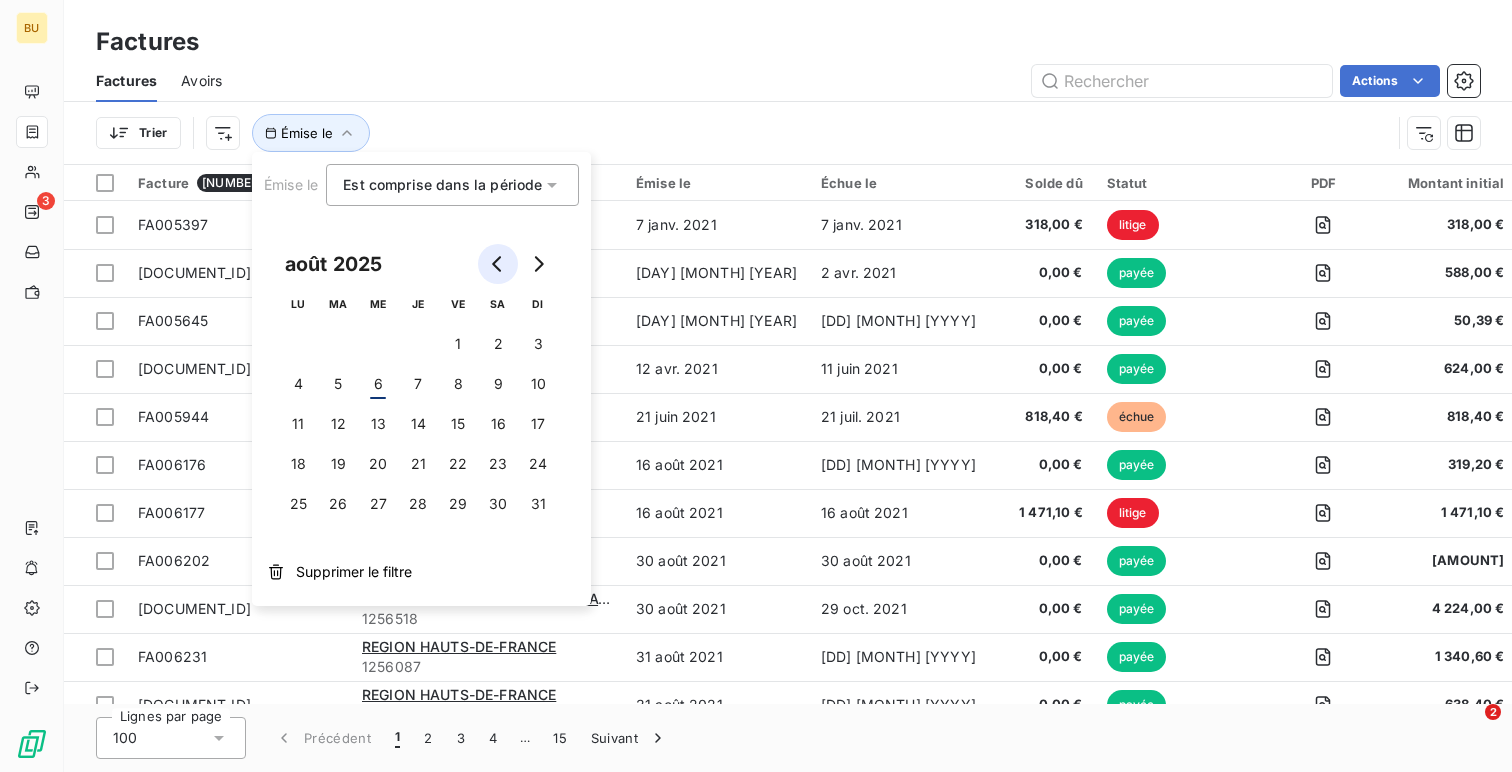 click at bounding box center [498, 264] 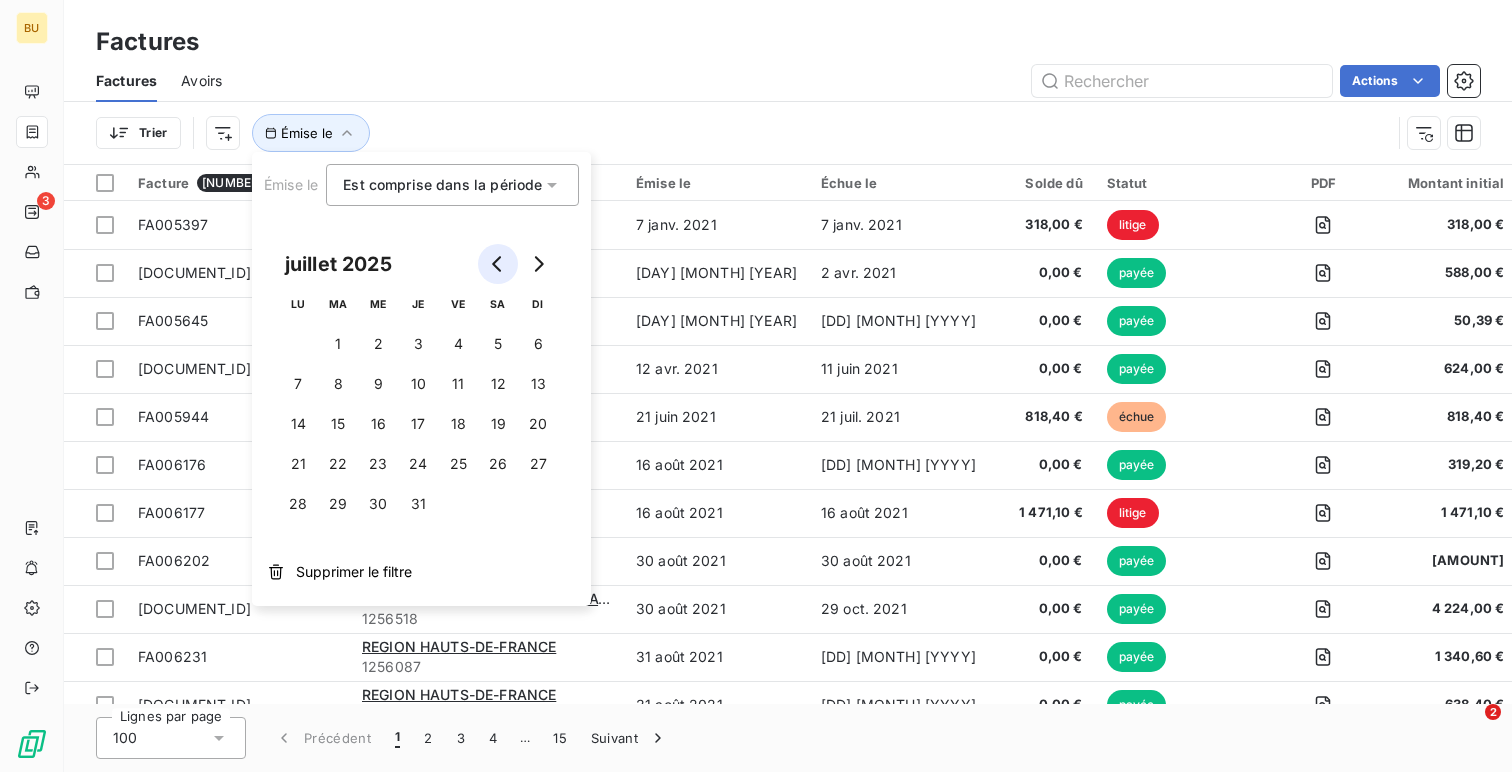 click at bounding box center [498, 264] 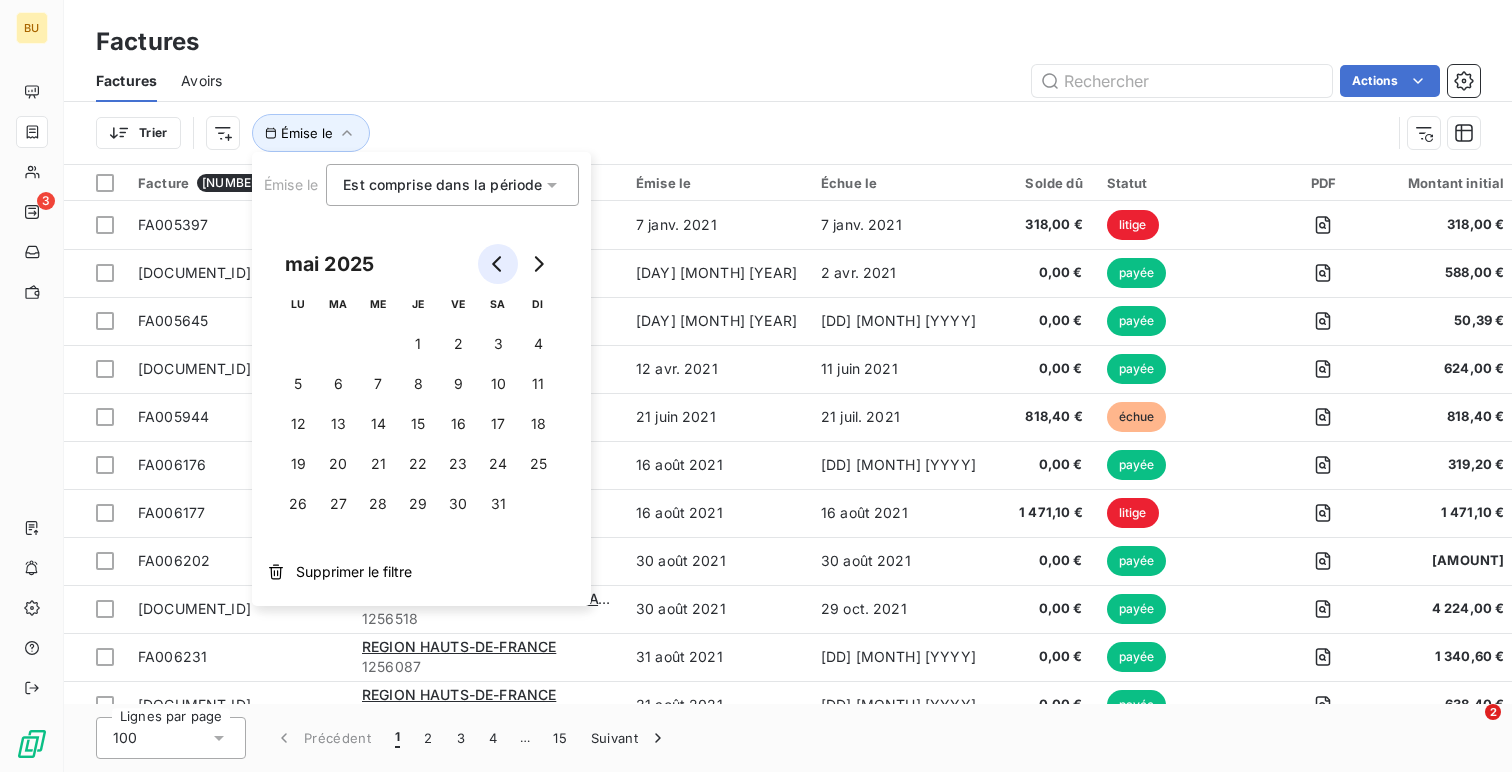 click at bounding box center (498, 264) 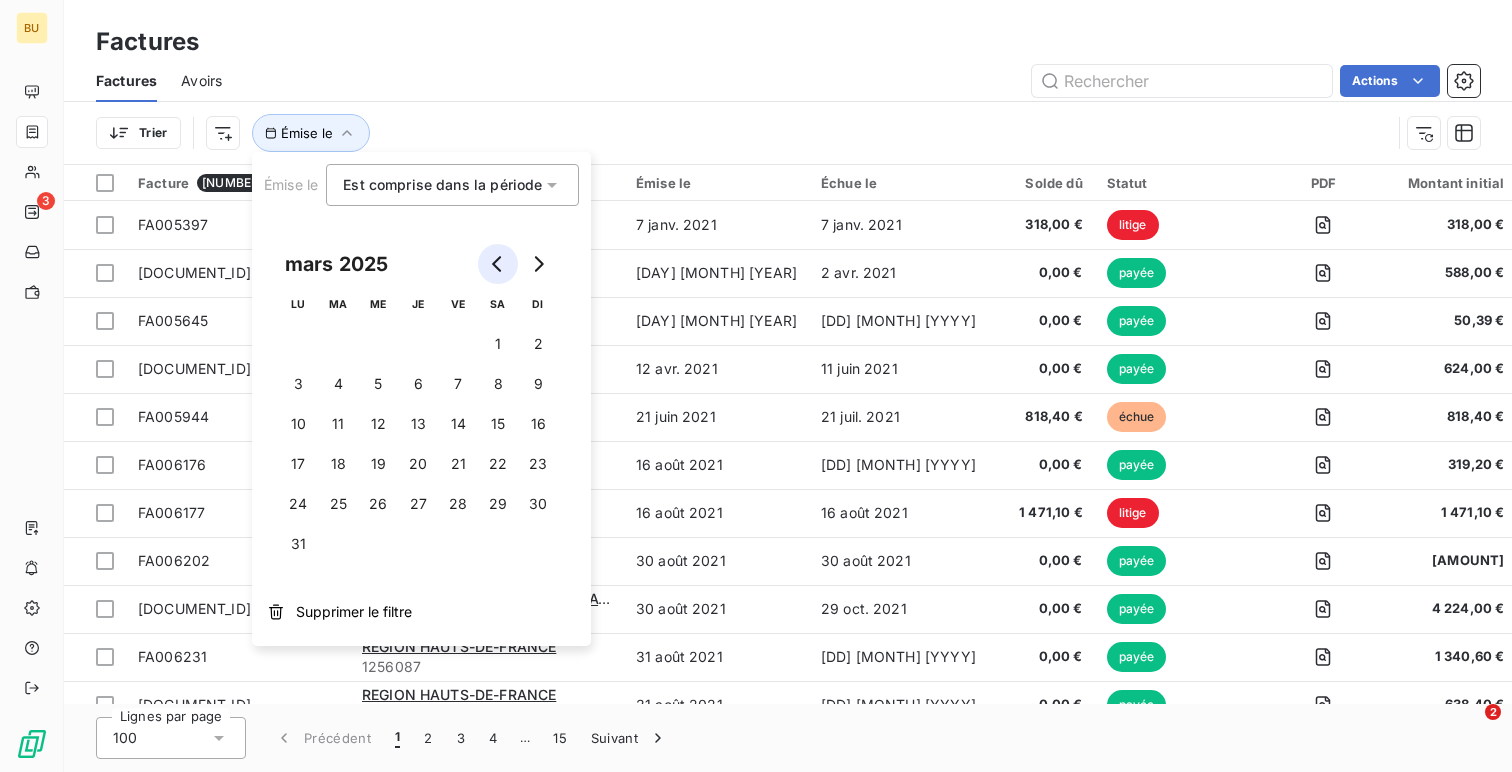 click at bounding box center [498, 264] 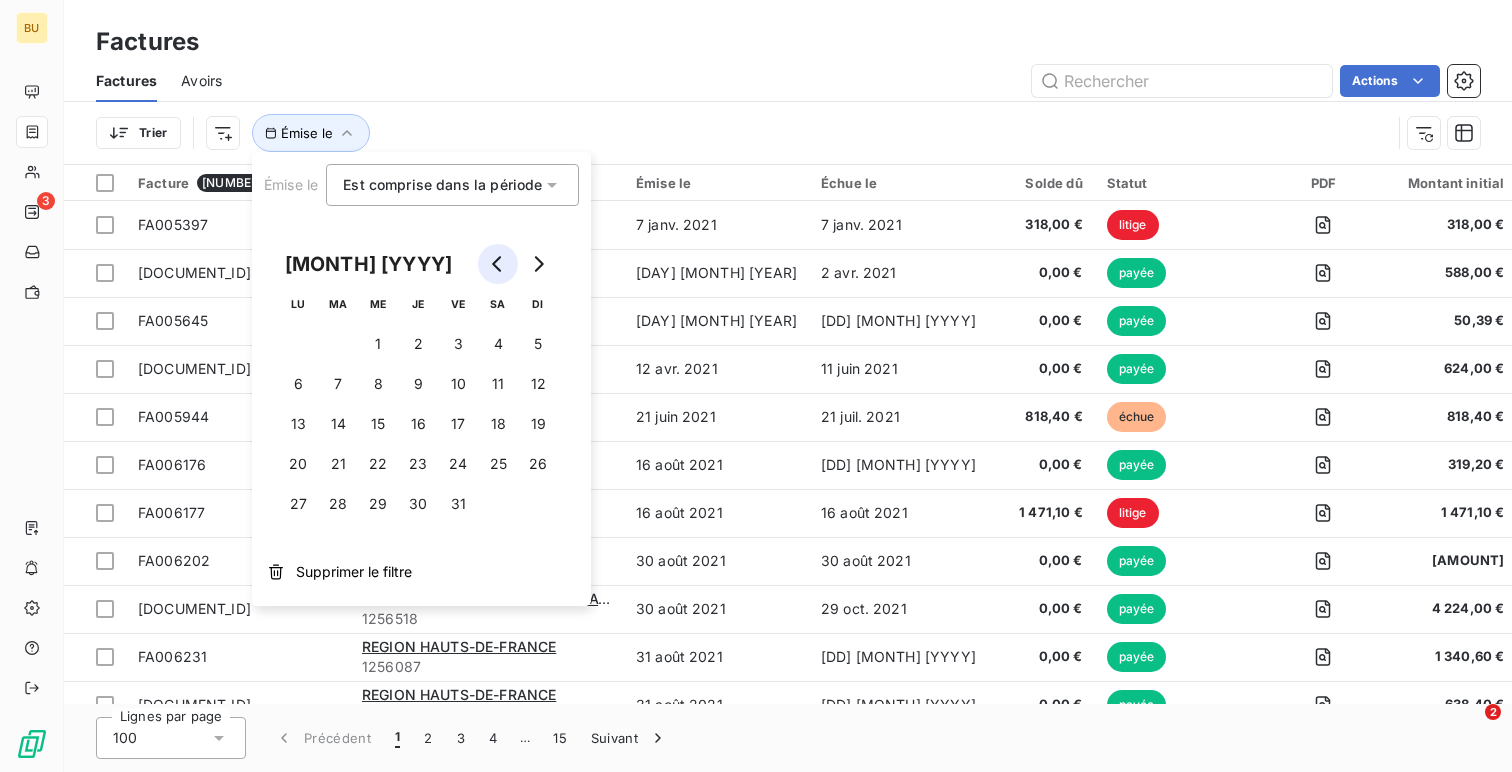 click at bounding box center (498, 264) 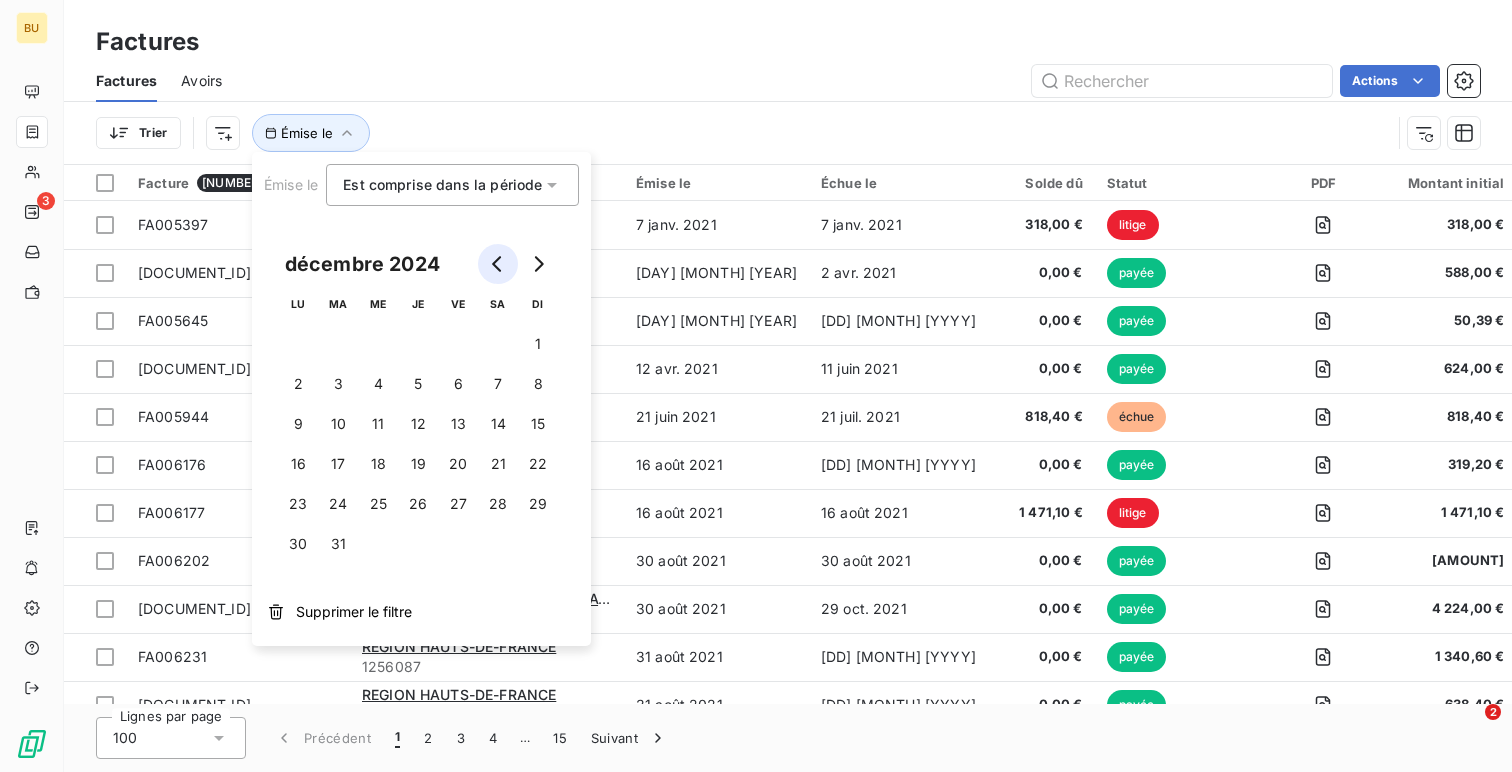 click at bounding box center (498, 264) 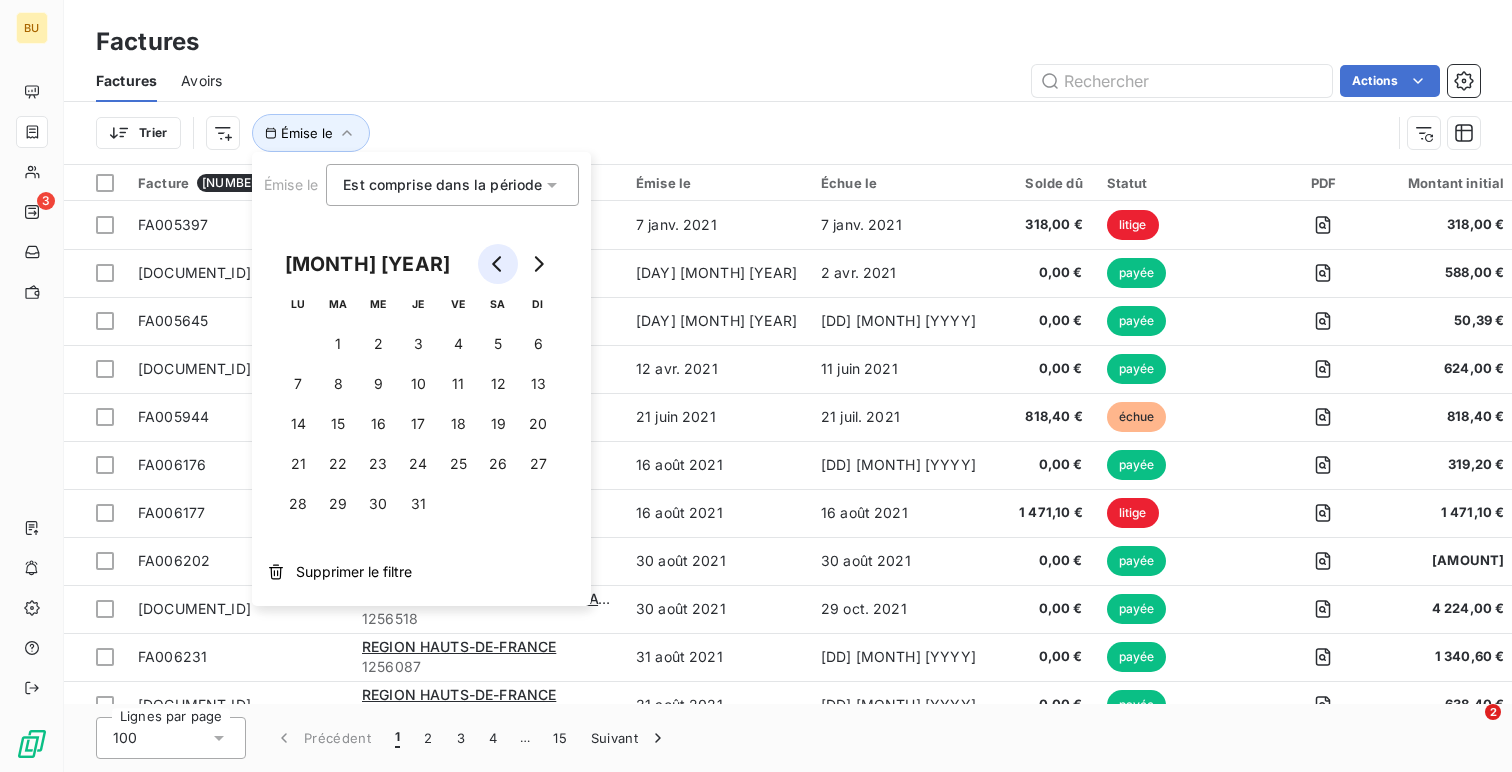 click at bounding box center [498, 264] 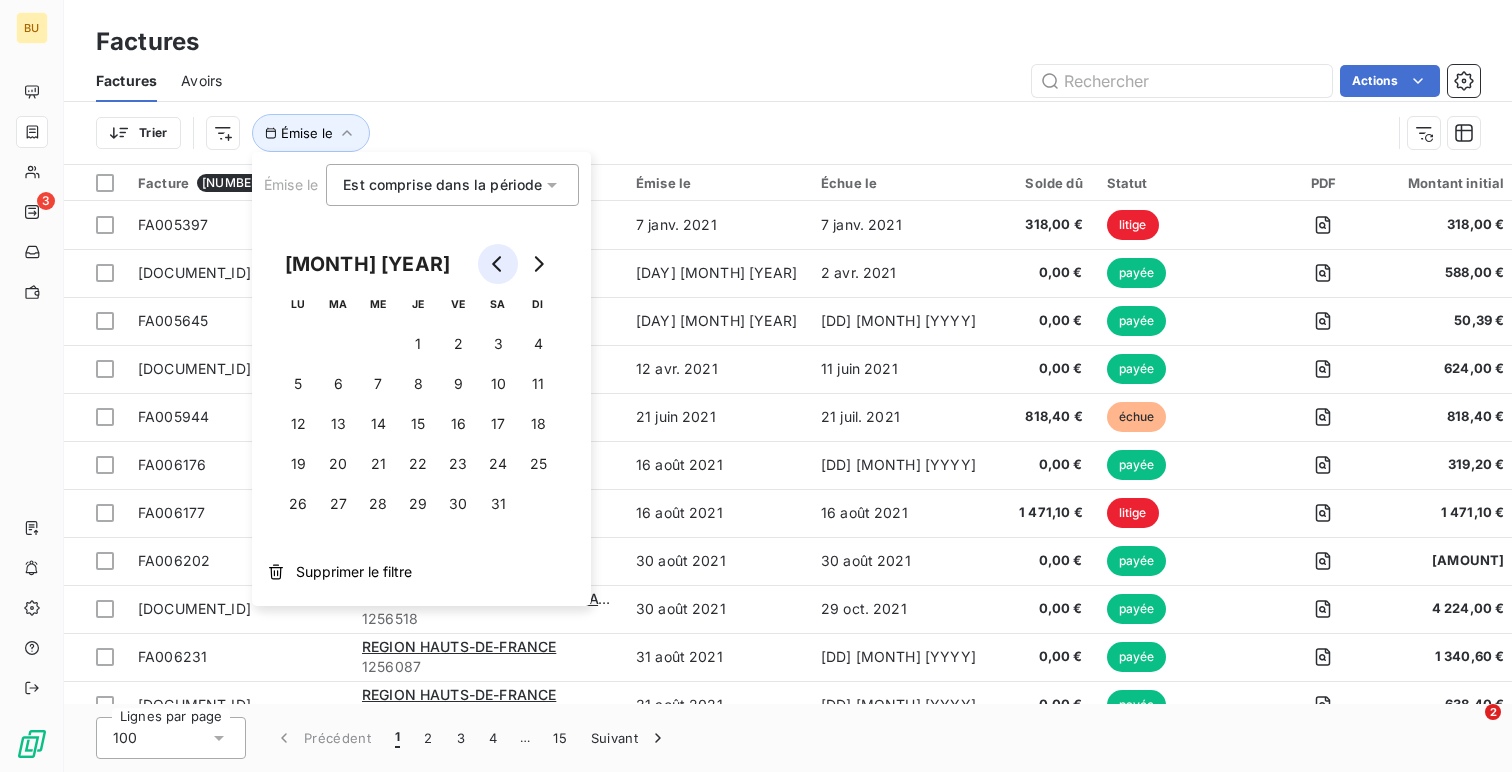 click at bounding box center [498, 264] 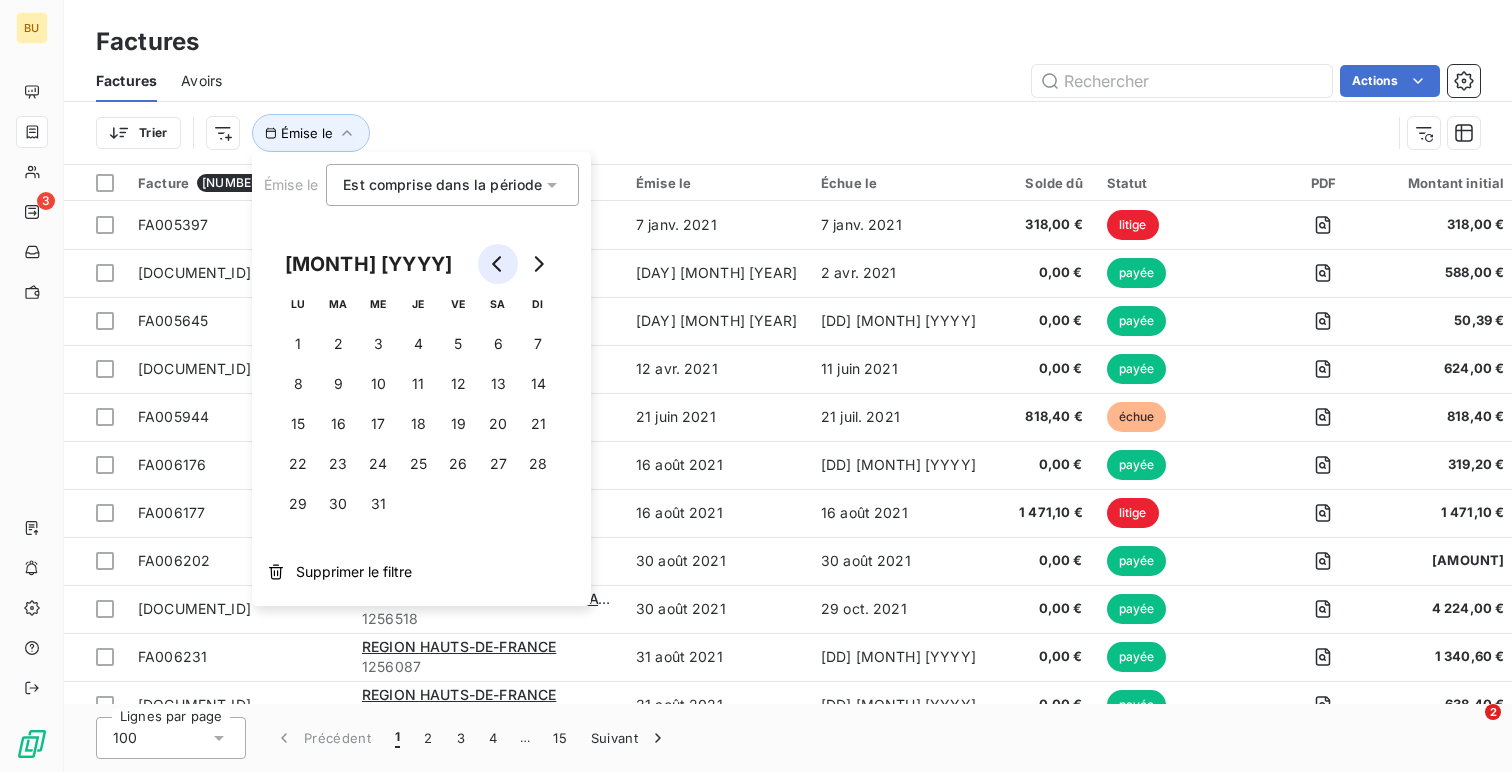 click at bounding box center (498, 264) 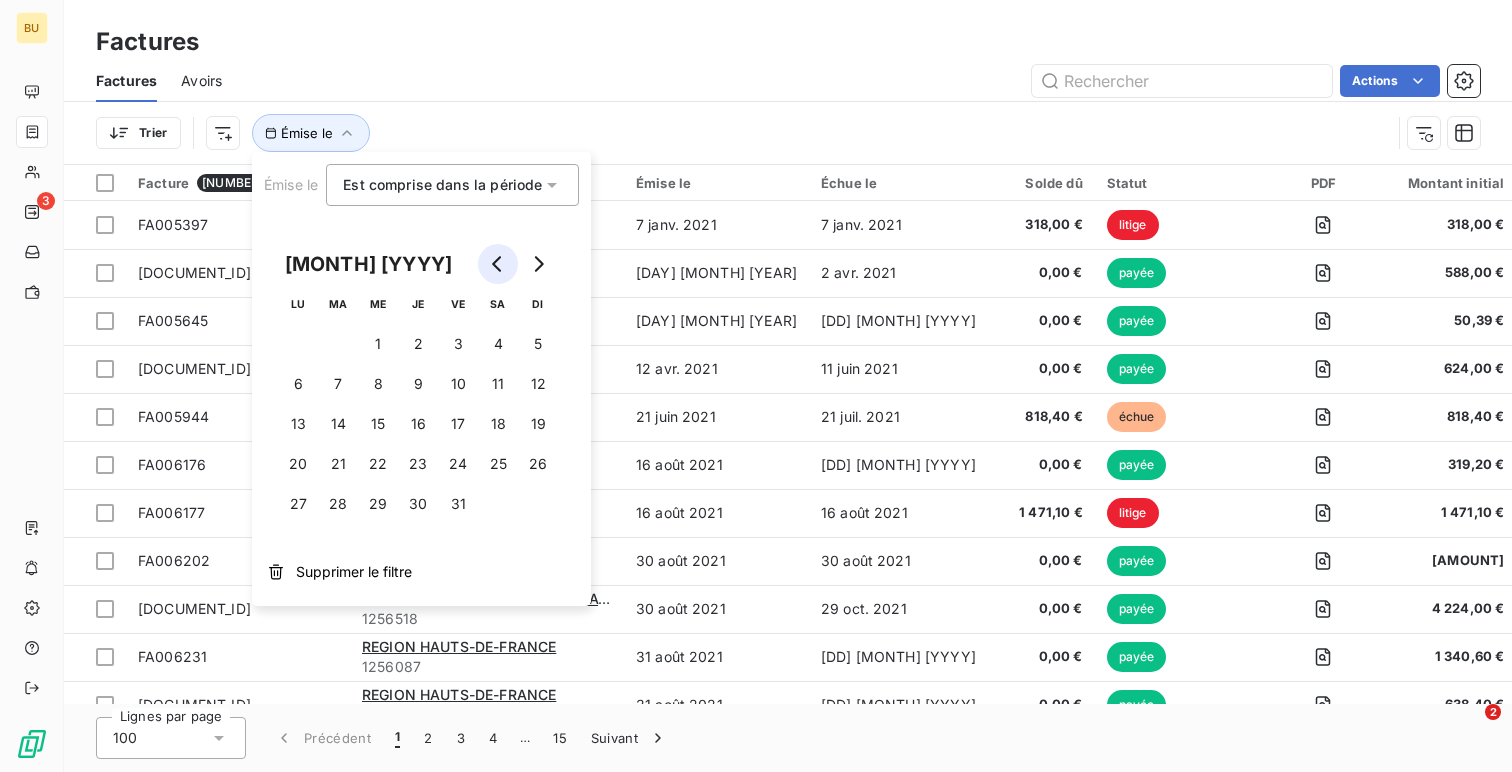 click at bounding box center [498, 264] 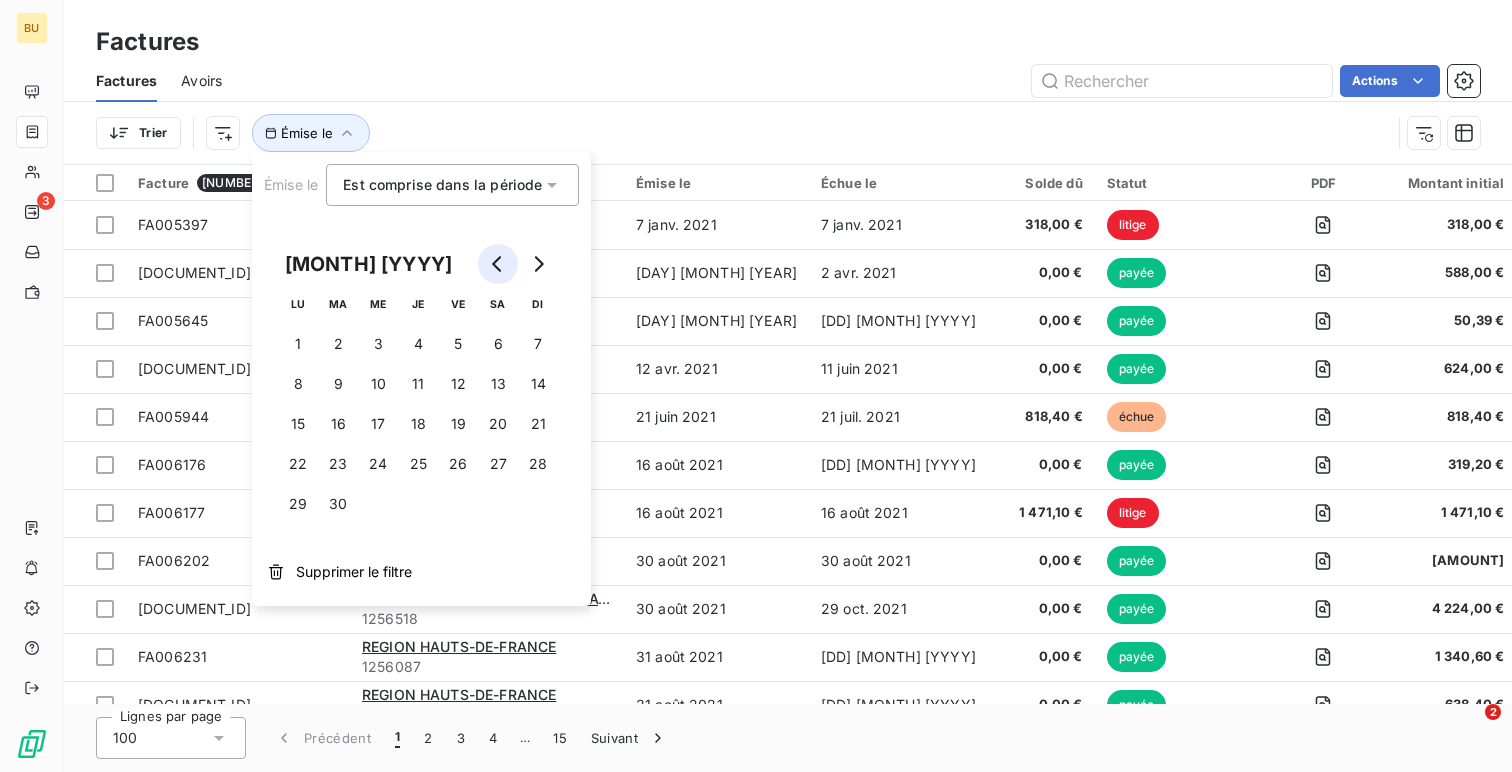 click at bounding box center [498, 264] 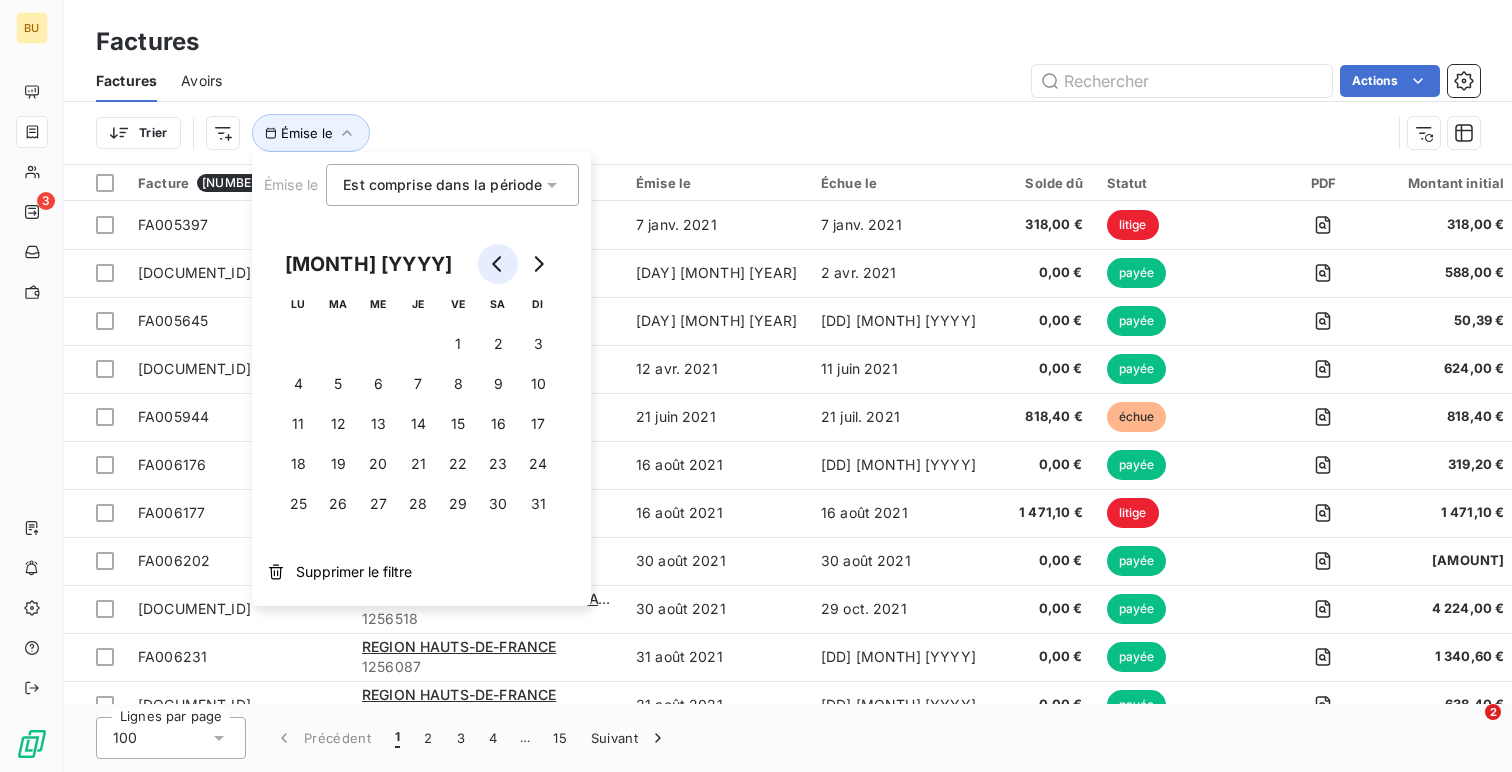 click at bounding box center [498, 264] 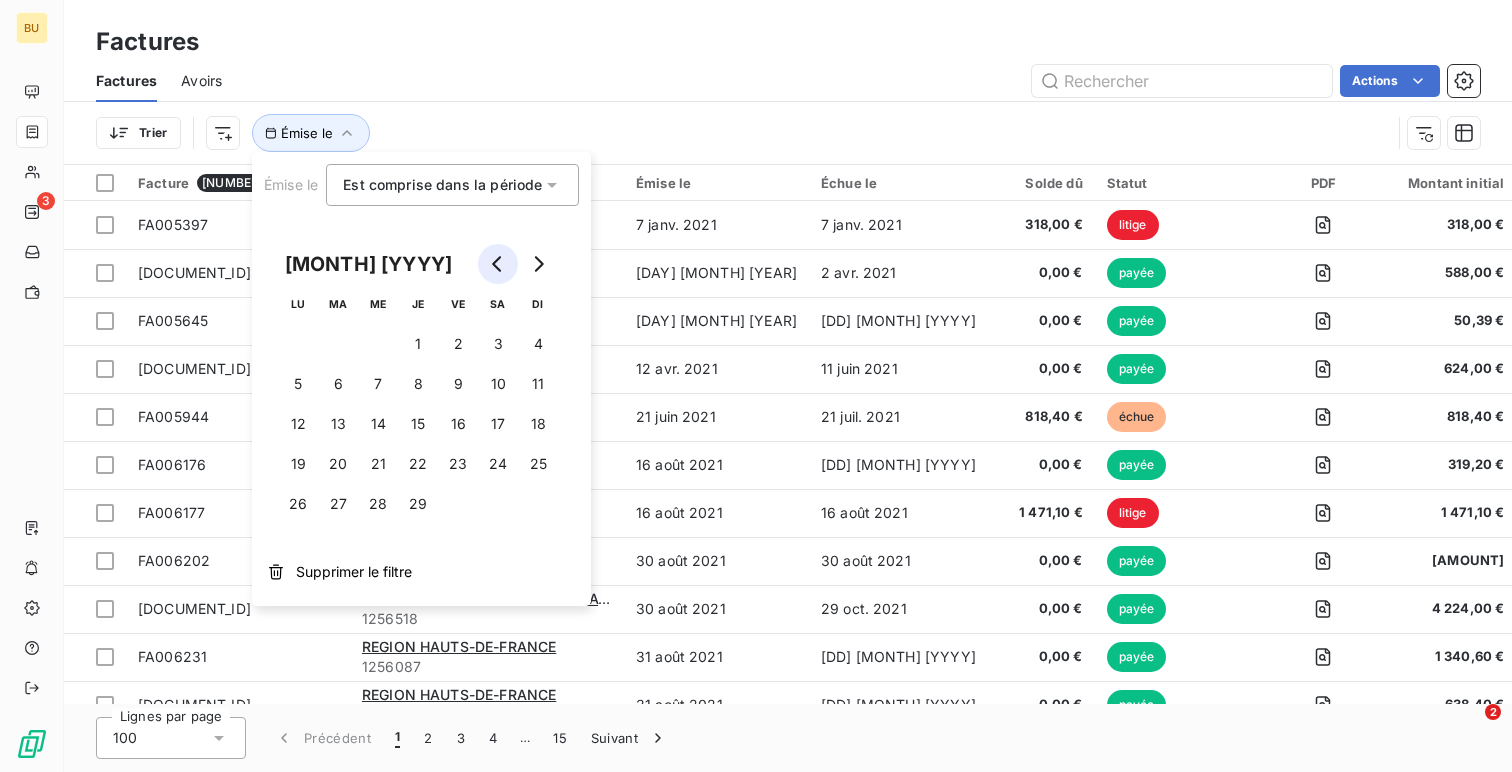 click at bounding box center [498, 264] 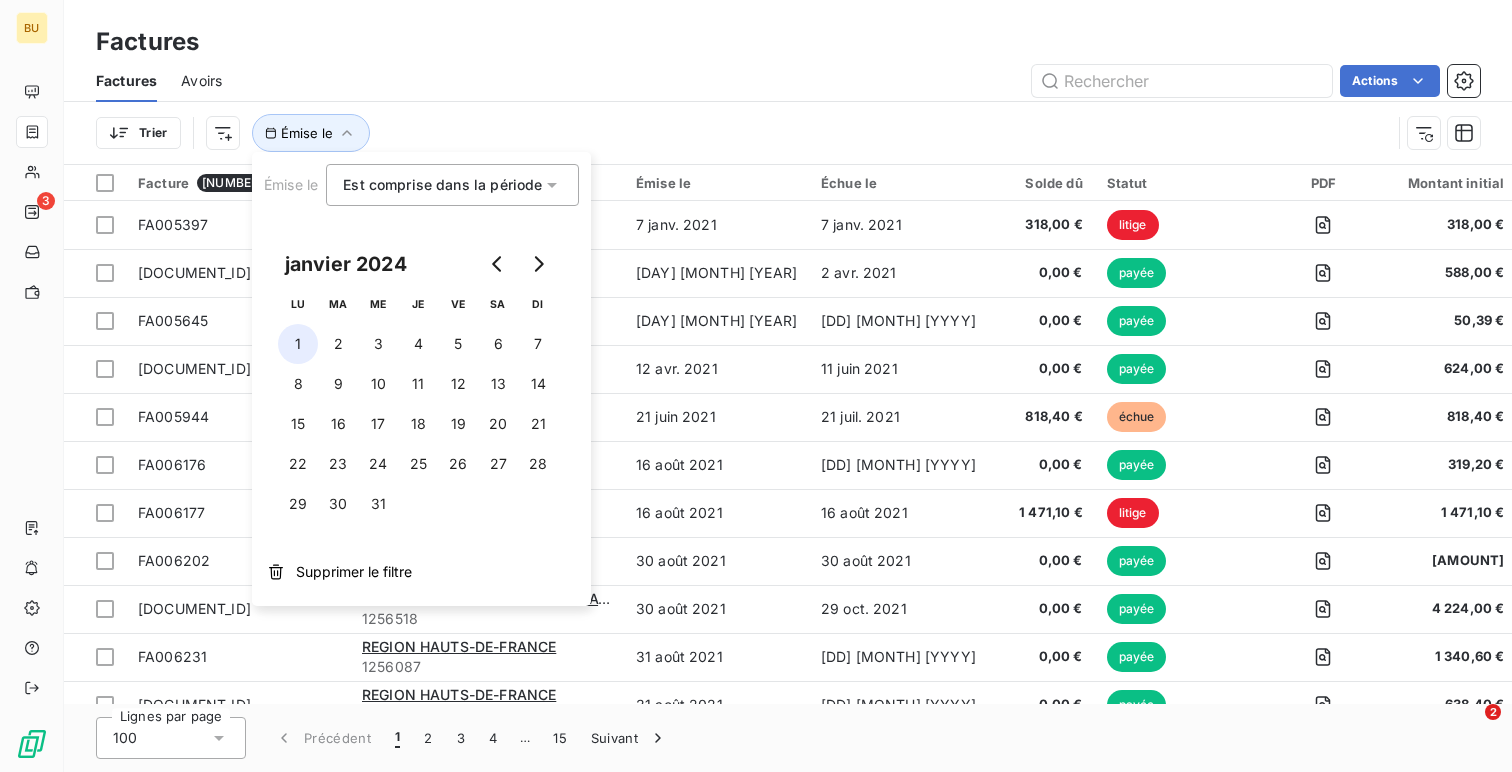 click on "1" at bounding box center [298, 344] 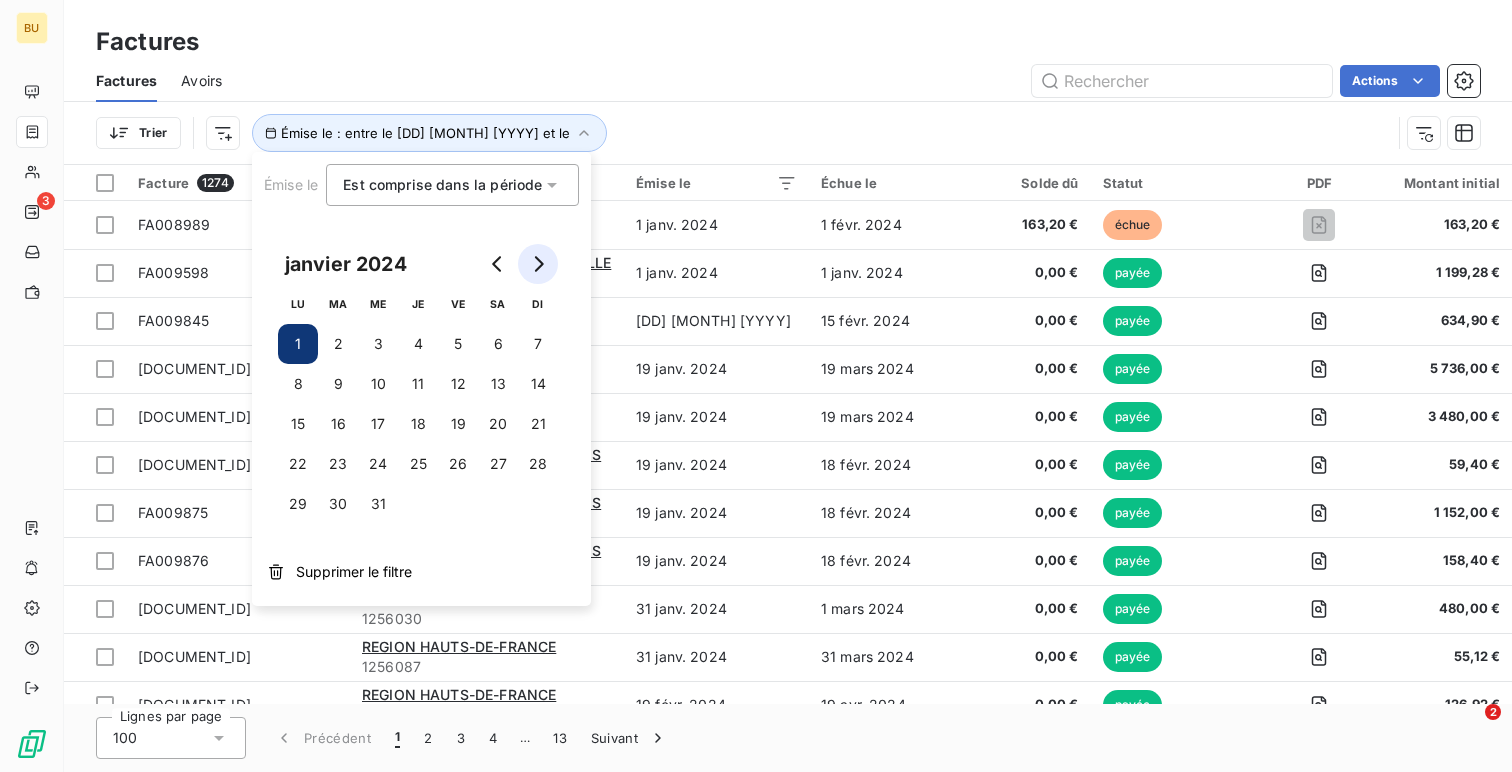 click 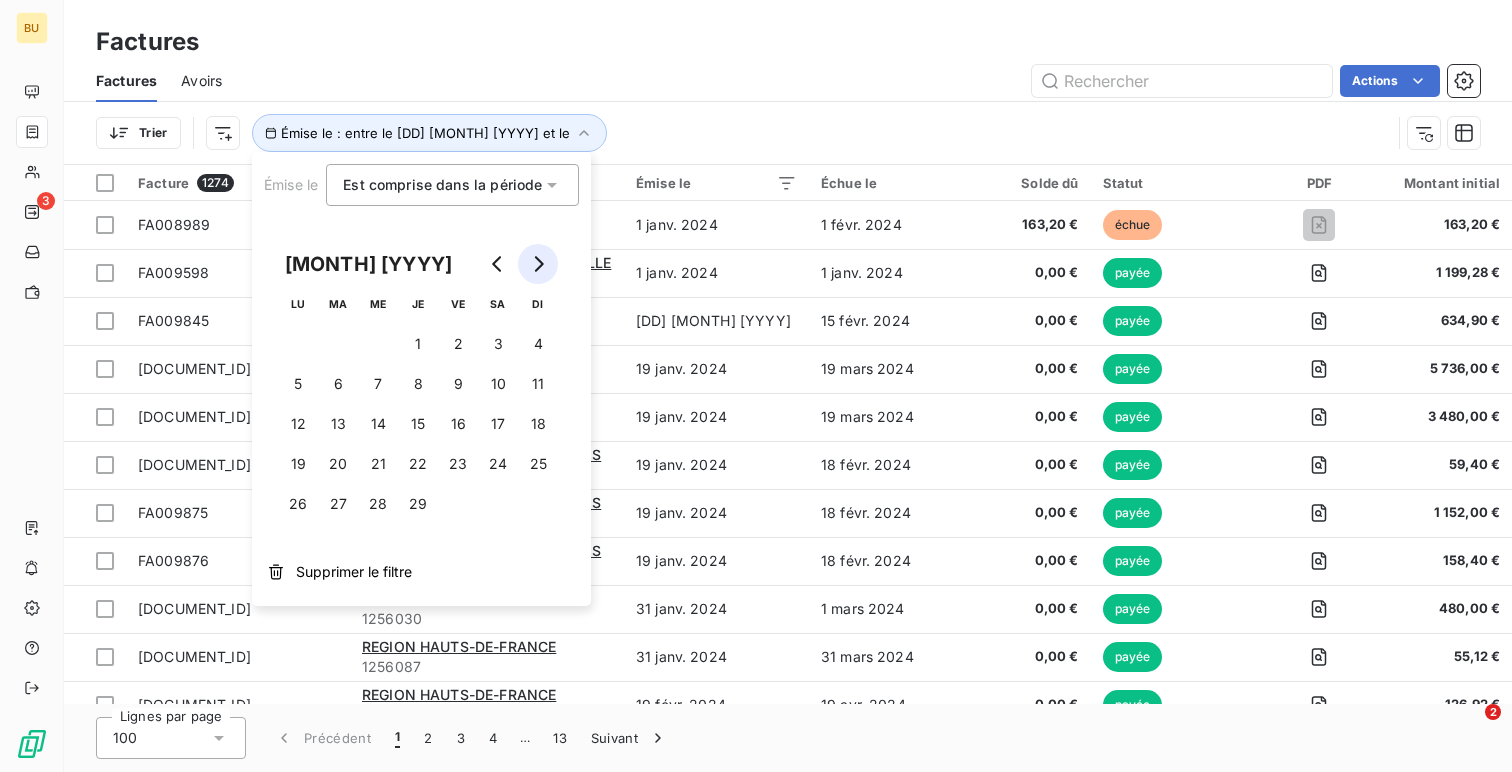 click 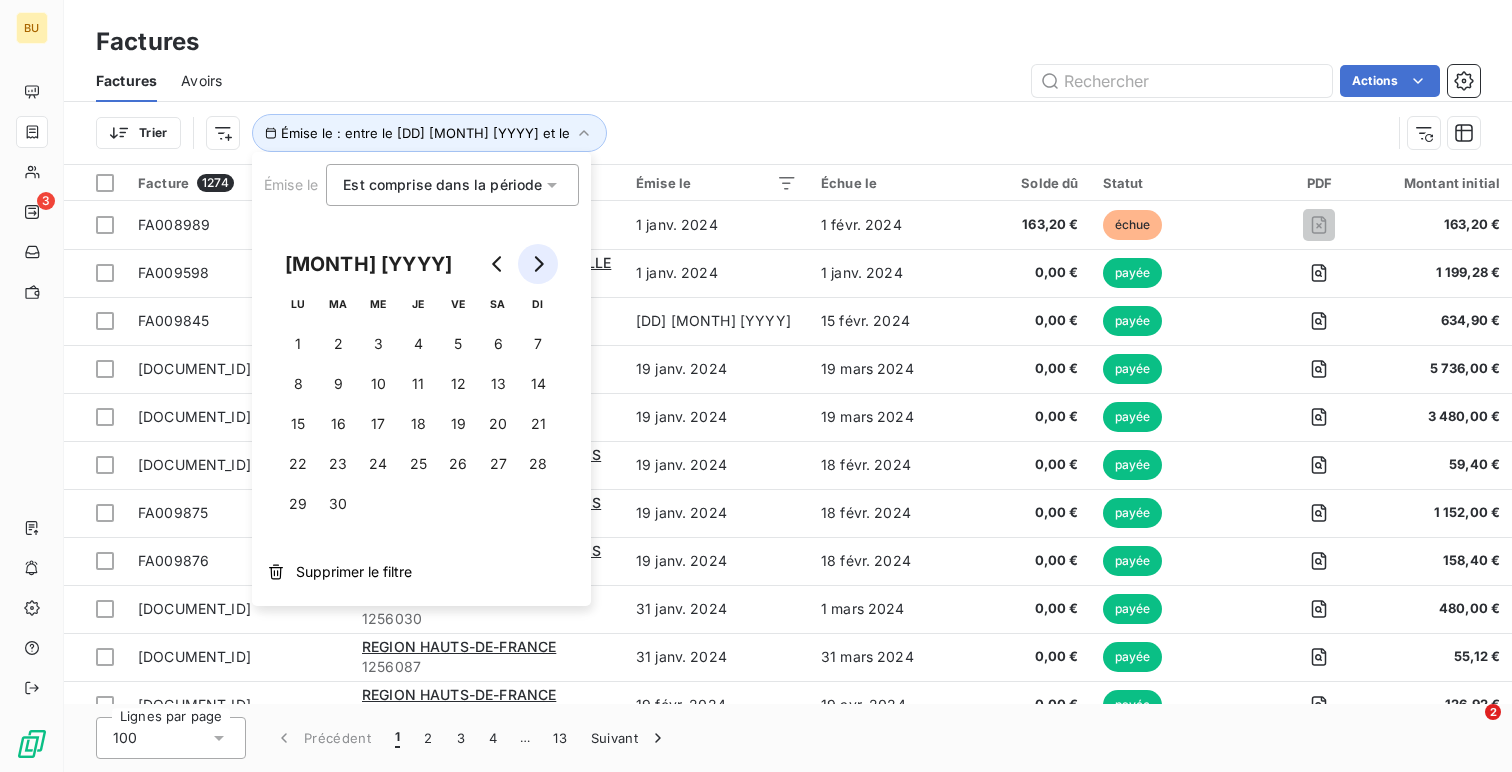 click 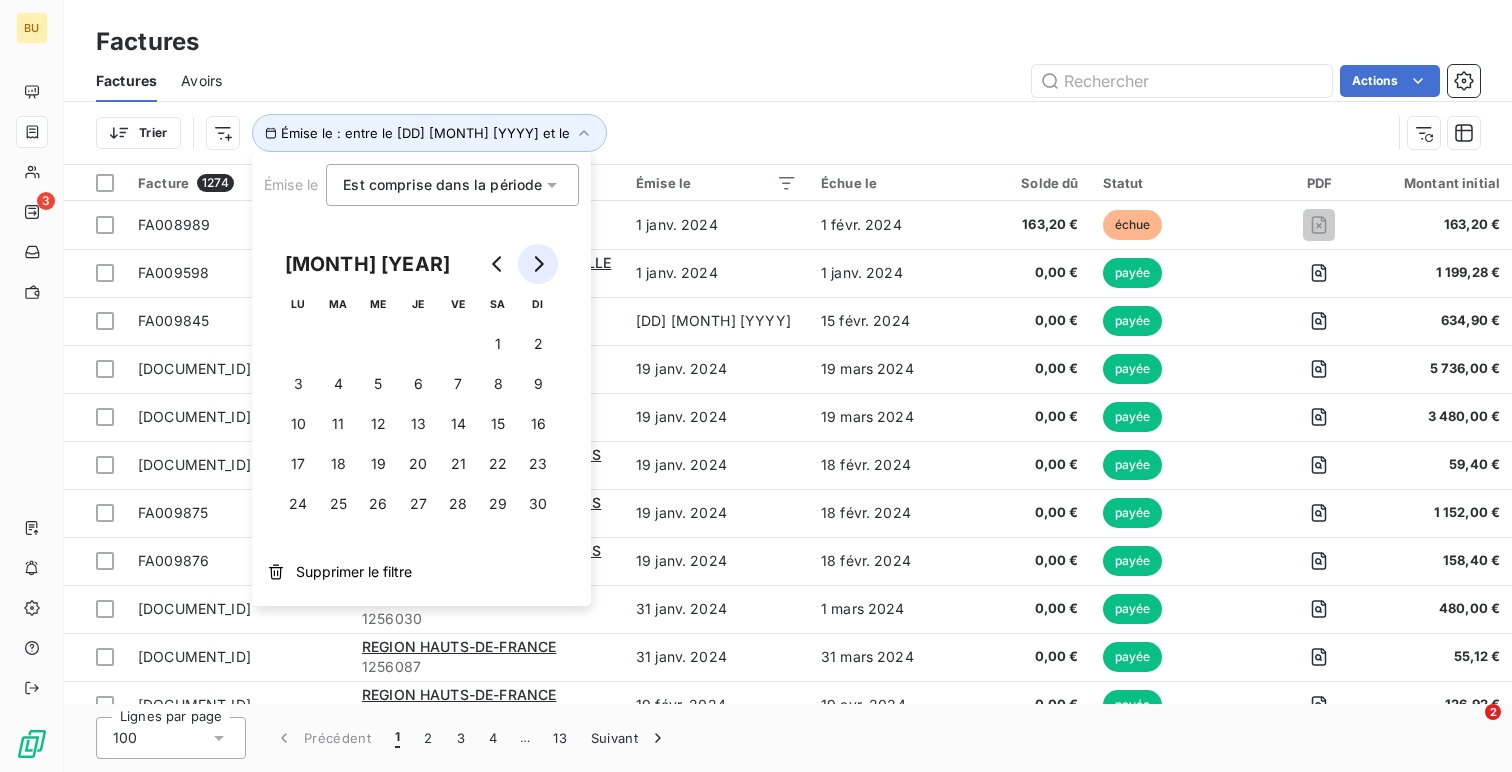 click 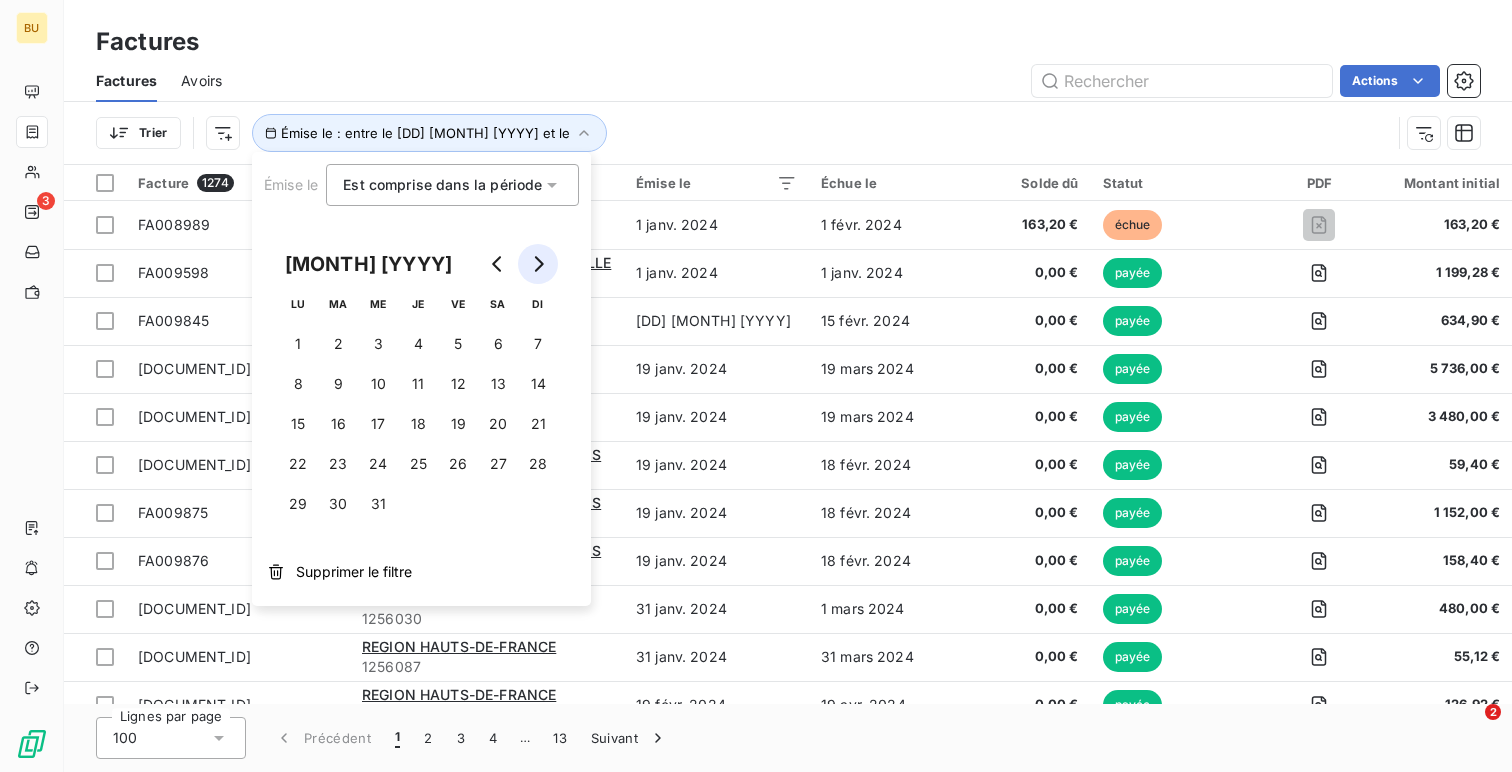 click 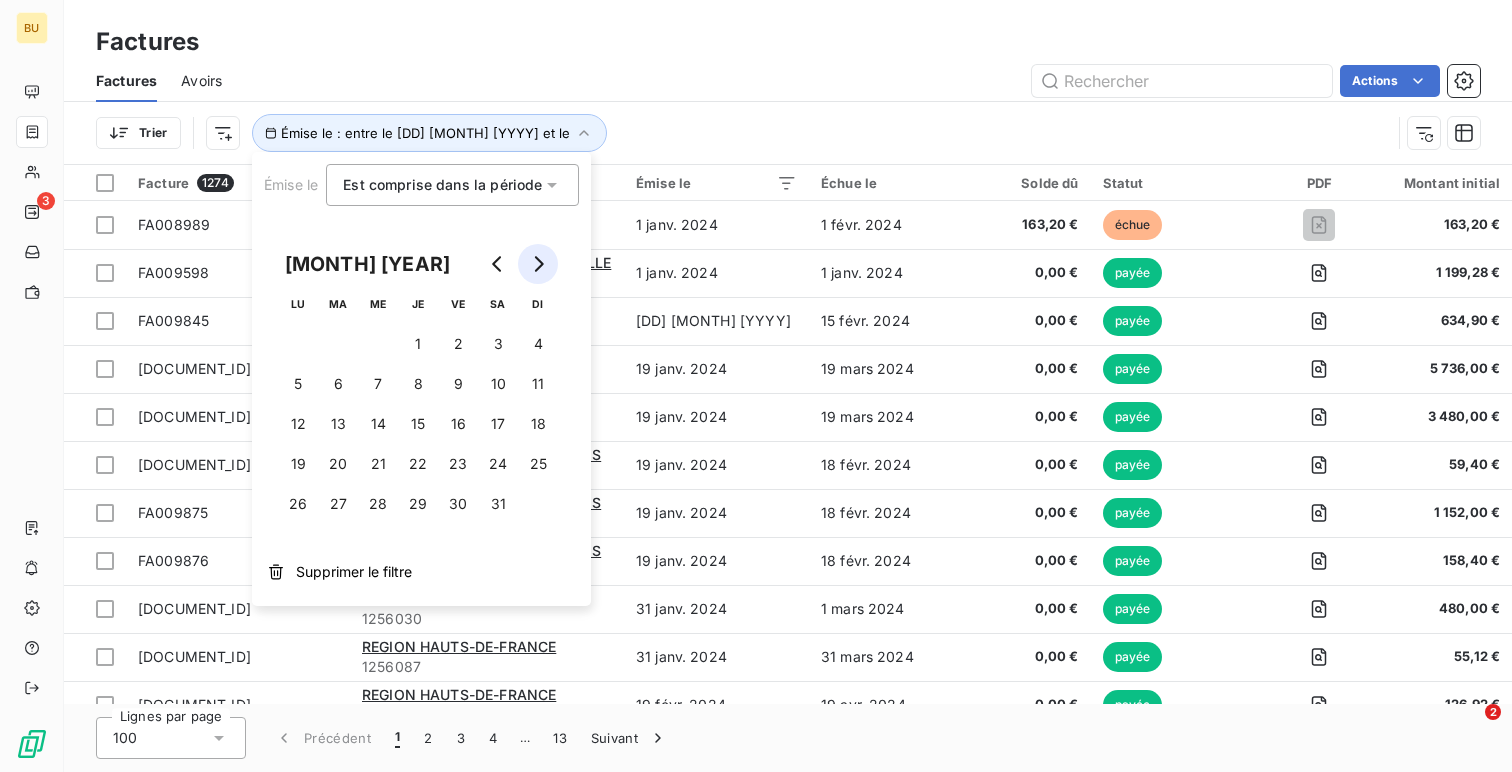 click 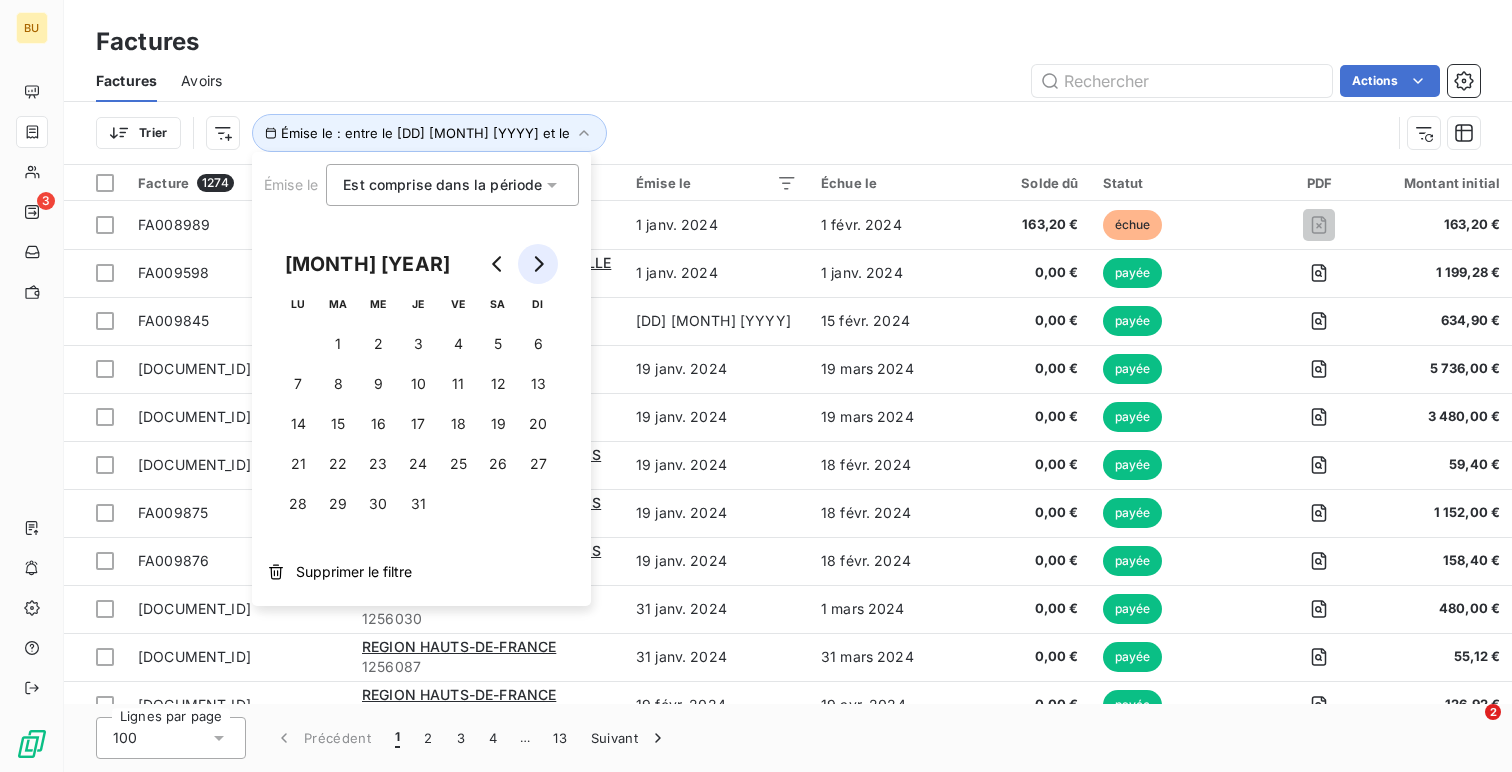click 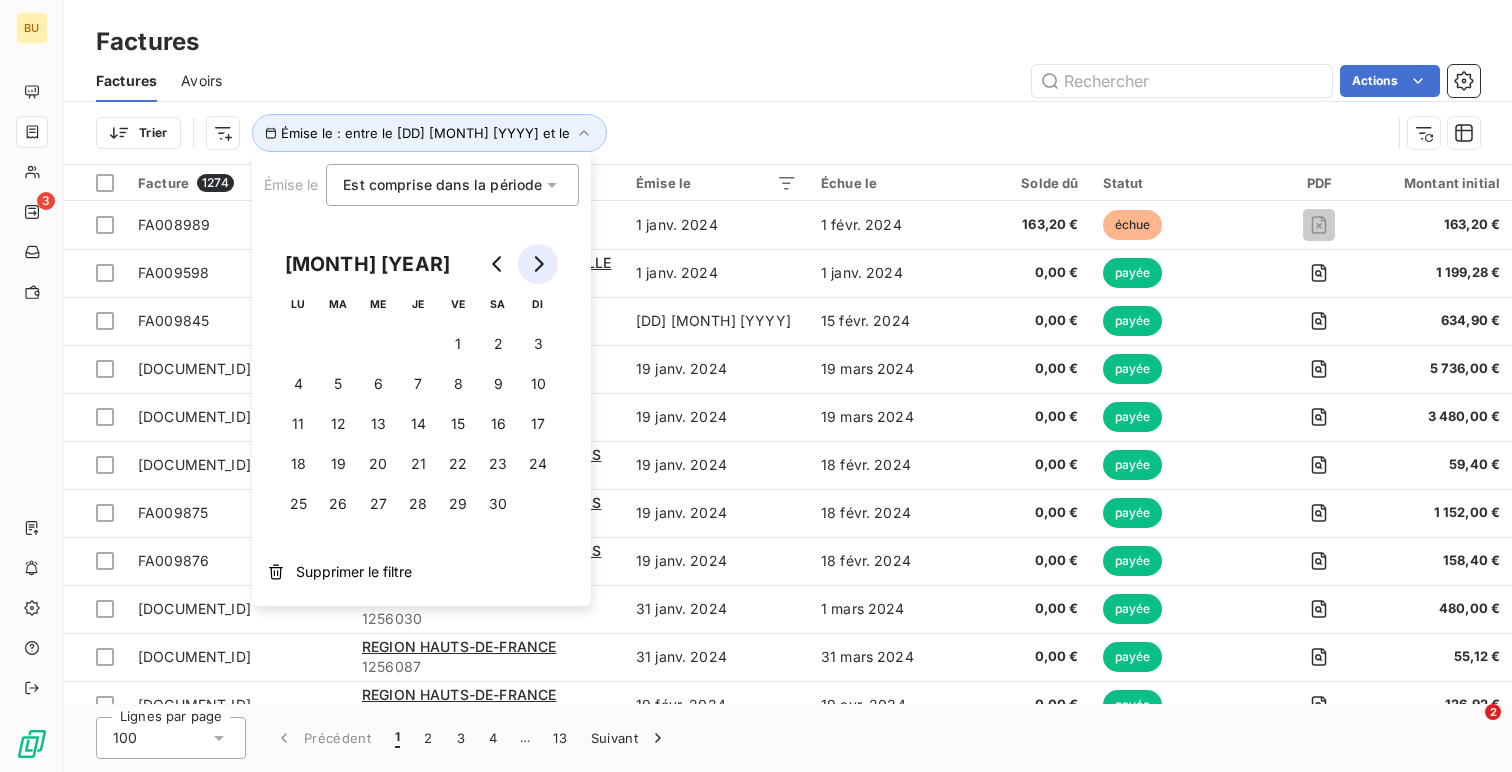 click 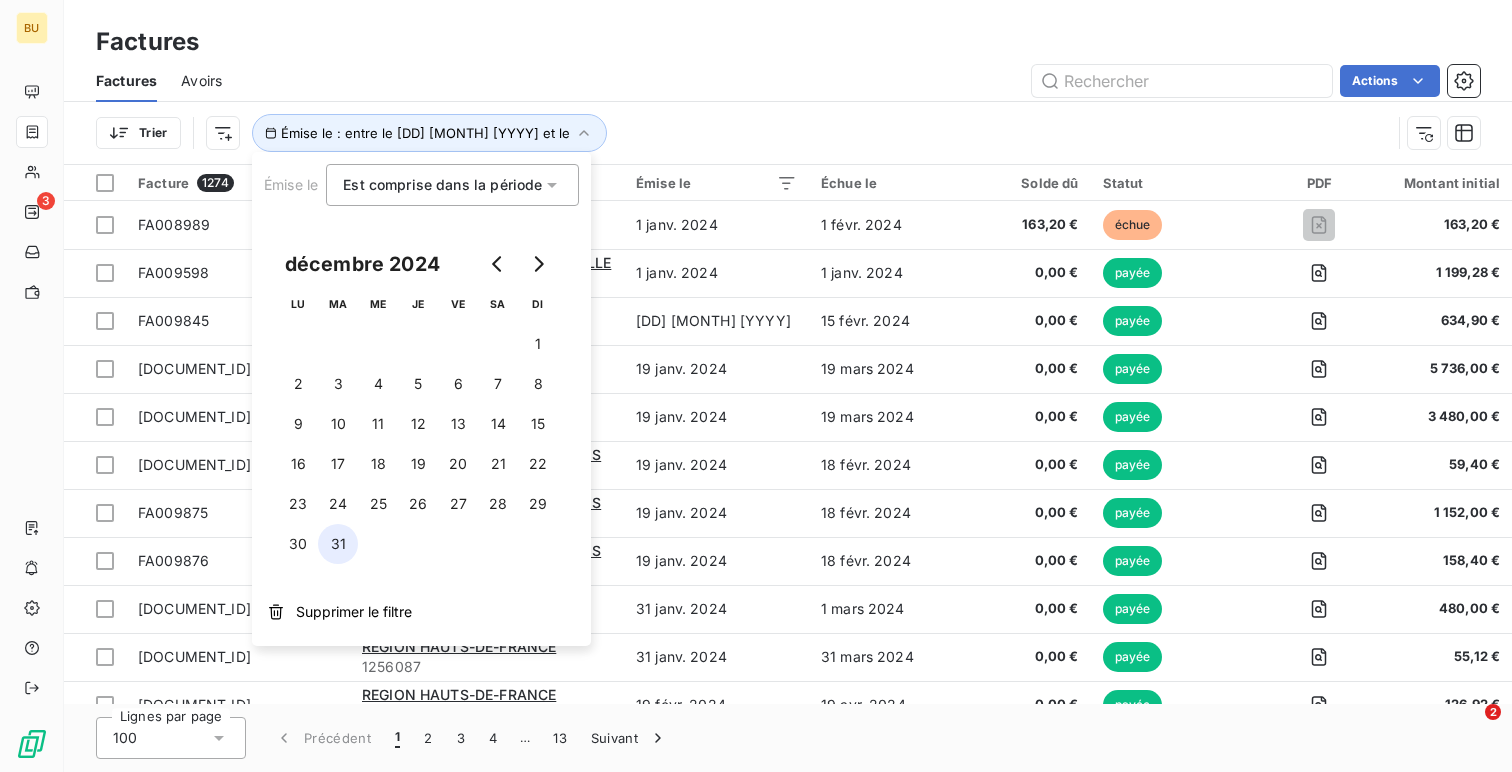 click on "31" at bounding box center (338, 544) 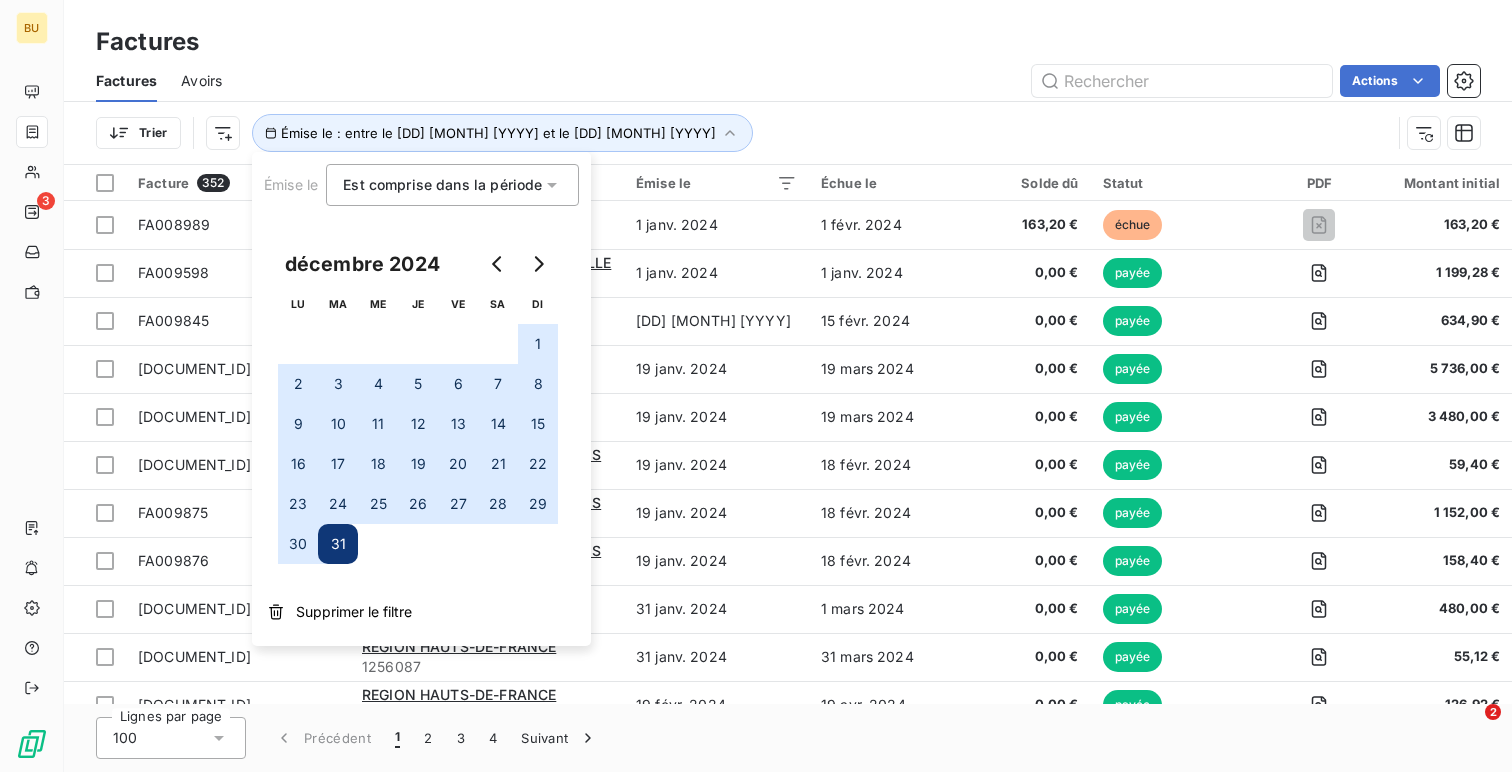 click on "Trier Émise le : entre le [DD] [MONTH] [YYYY] et le [DD] [MONTH] [YYYY]" at bounding box center [743, 133] 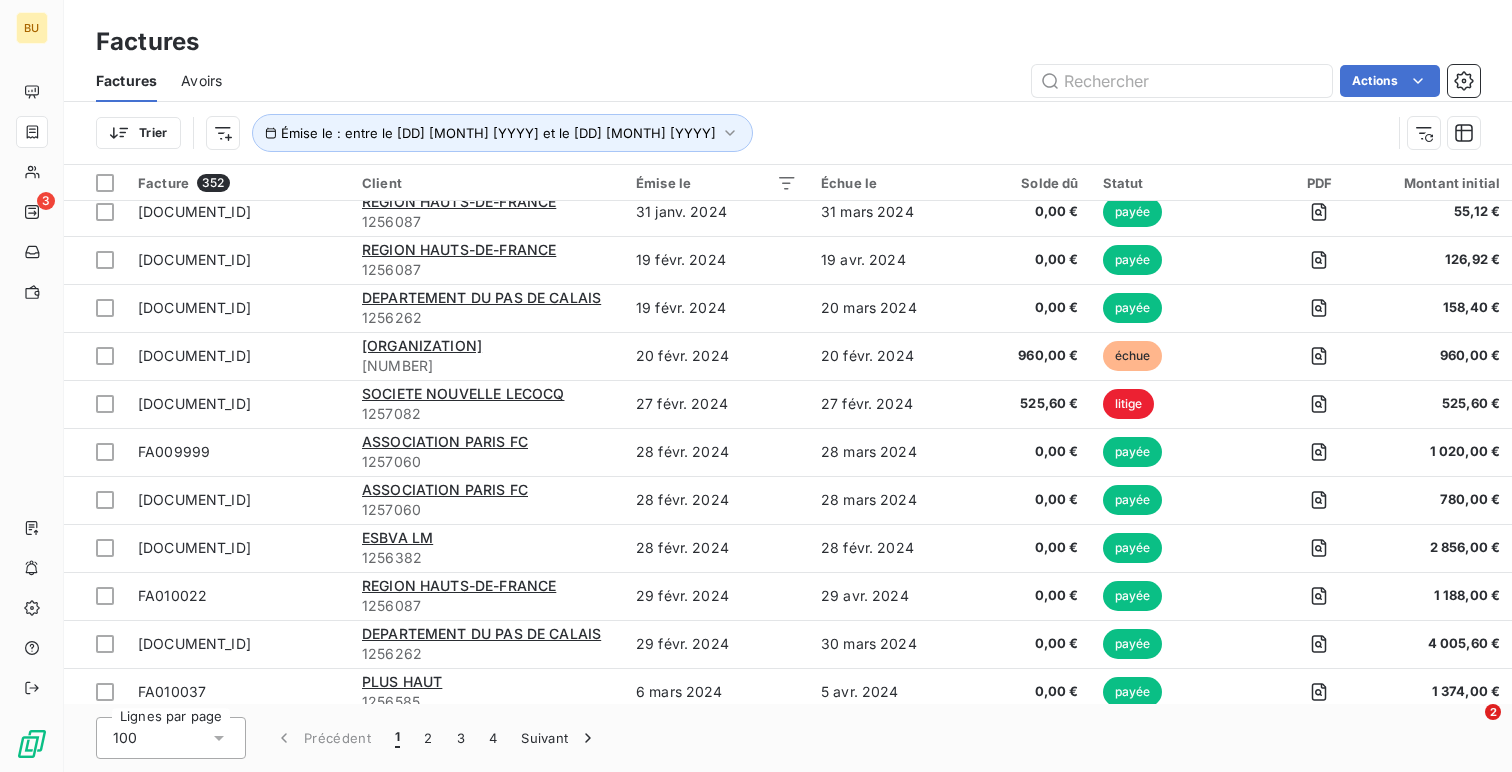 scroll, scrollTop: 0, scrollLeft: 0, axis: both 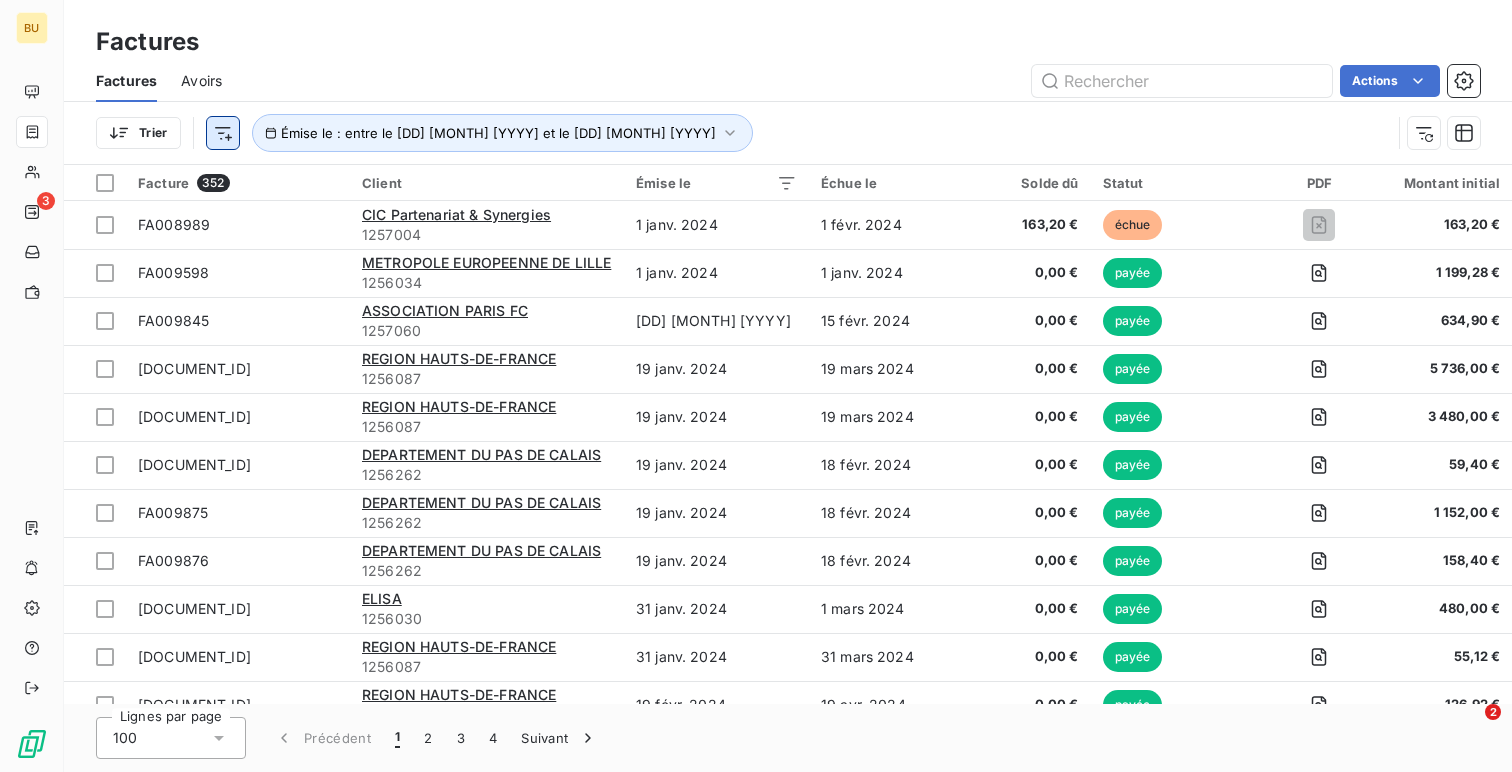 click on "BU 3 Factures Factures Avoirs Actions Trier Émise le : entre le 1 [MONTH] 2024 et le 31 [MONTH] 2024 Facture 352 Client Émise le Échue le Solde dû Statut PDF Montant initial Délai Retard   Litige Actions [DOCUMENT_ID] CIC   Partenariat & Synergies [NUMBER] 1 [MONTH] 2024 1 [MONTH] 2024 163,20 € échue 163,20 € 583 jours +552 j _ [DOCUMENT_ID] METROPOLE EUROPEENNE DE LILLE [NUMBER] 1 [MONTH] 2024 1 [MONTH] 2024 0,00 € payée 1 199,28 € -- _ [DOCUMENT_ID] ASSOCIATION PARIS FC [NUMBER] 1 [MONTH] 2024 1 [MONTH] 2024 0,00 € payée 634,90 € -- _ [DOCUMENT_ID] REGION HAUTS-DE-FRANCE [NUMBER] 1 [MONTH] 2024 1 [MONTH] 2024 0,00 € payée 5 736,00 € -- _ [DOCUMENT_ID] REGION HAUTS-DE-FRANCE [NUMBER] 1 [MONTH] 2024 1 [MONTH] 2024 0,00 € payée 3 480,00 € -- _ [DOCUMENT_ID] DEPARTEMENT DU PAS DE CALAIS [NUMBER] 1 [MONTH] 2024 1 [MONTH] 2024 0,00 € payée 59,40 € -- _ [DOCUMENT_ID] DEPARTEMENT DU PAS DE CALAIS [NUMBER] 1 [MONTH] 2024 1 [MONTH] 2024 0,00 € payée 1 152,00 € -- _ [DOCUMENT_ID] _" at bounding box center [756, 386] 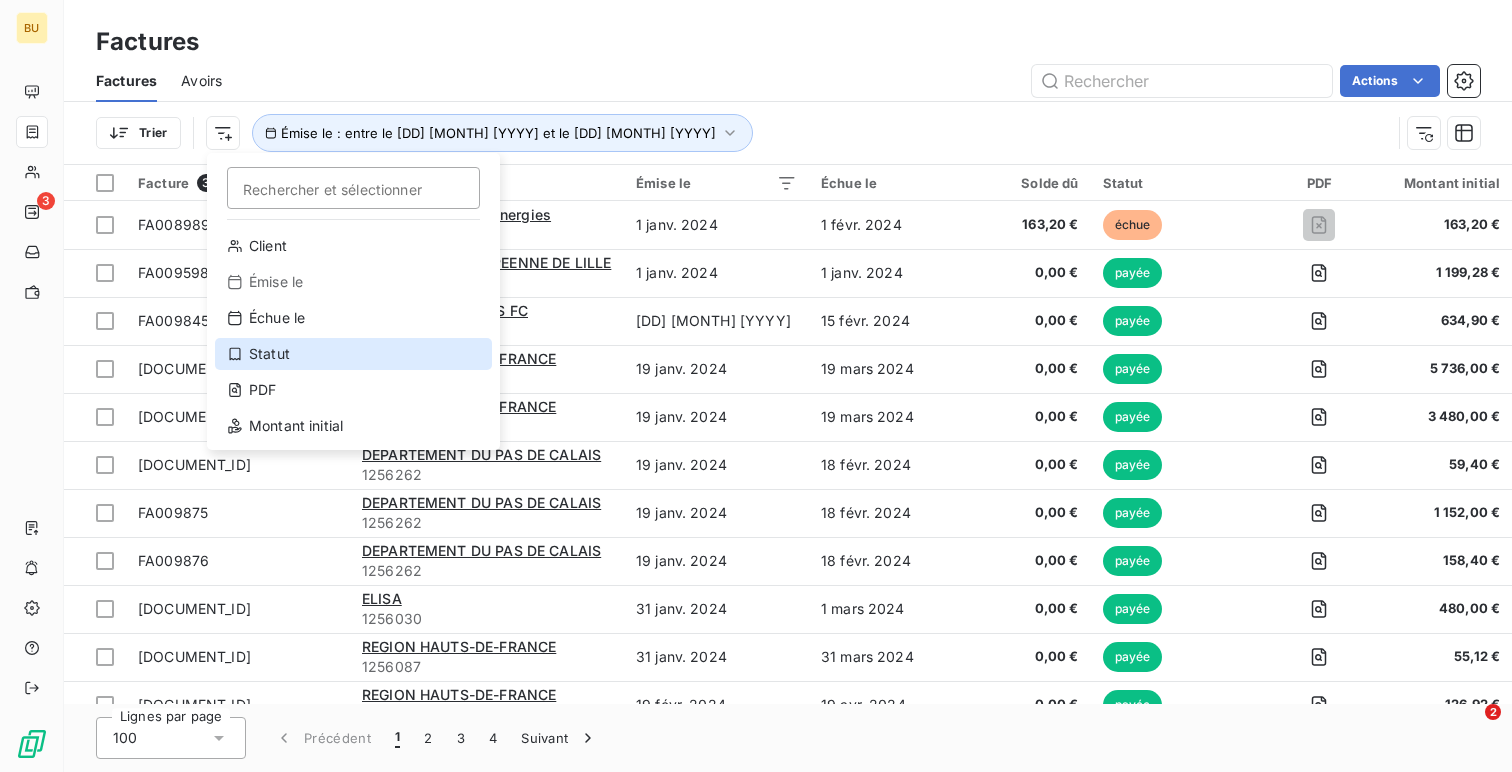 click on "Statut" at bounding box center (353, 354) 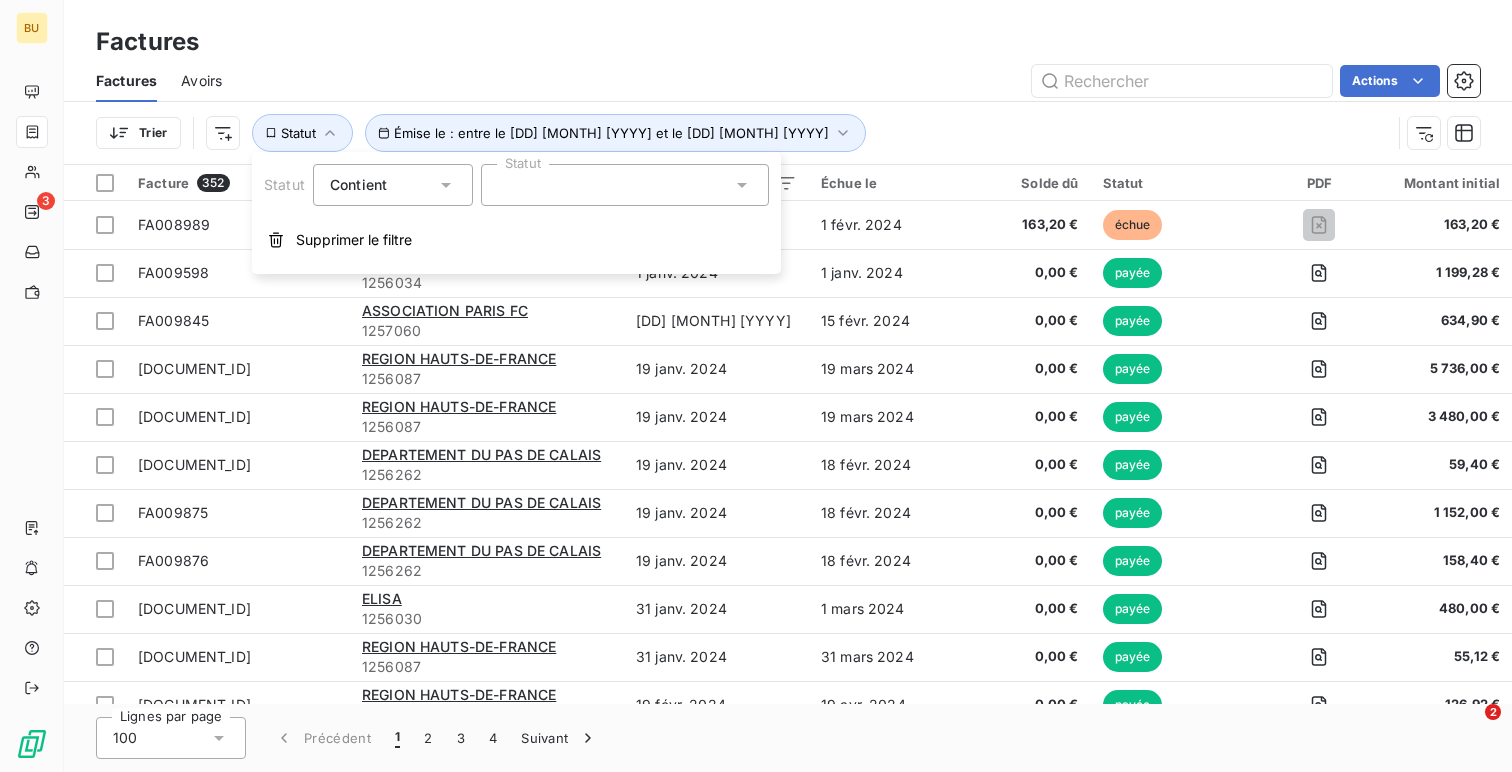 click at bounding box center [625, 185] 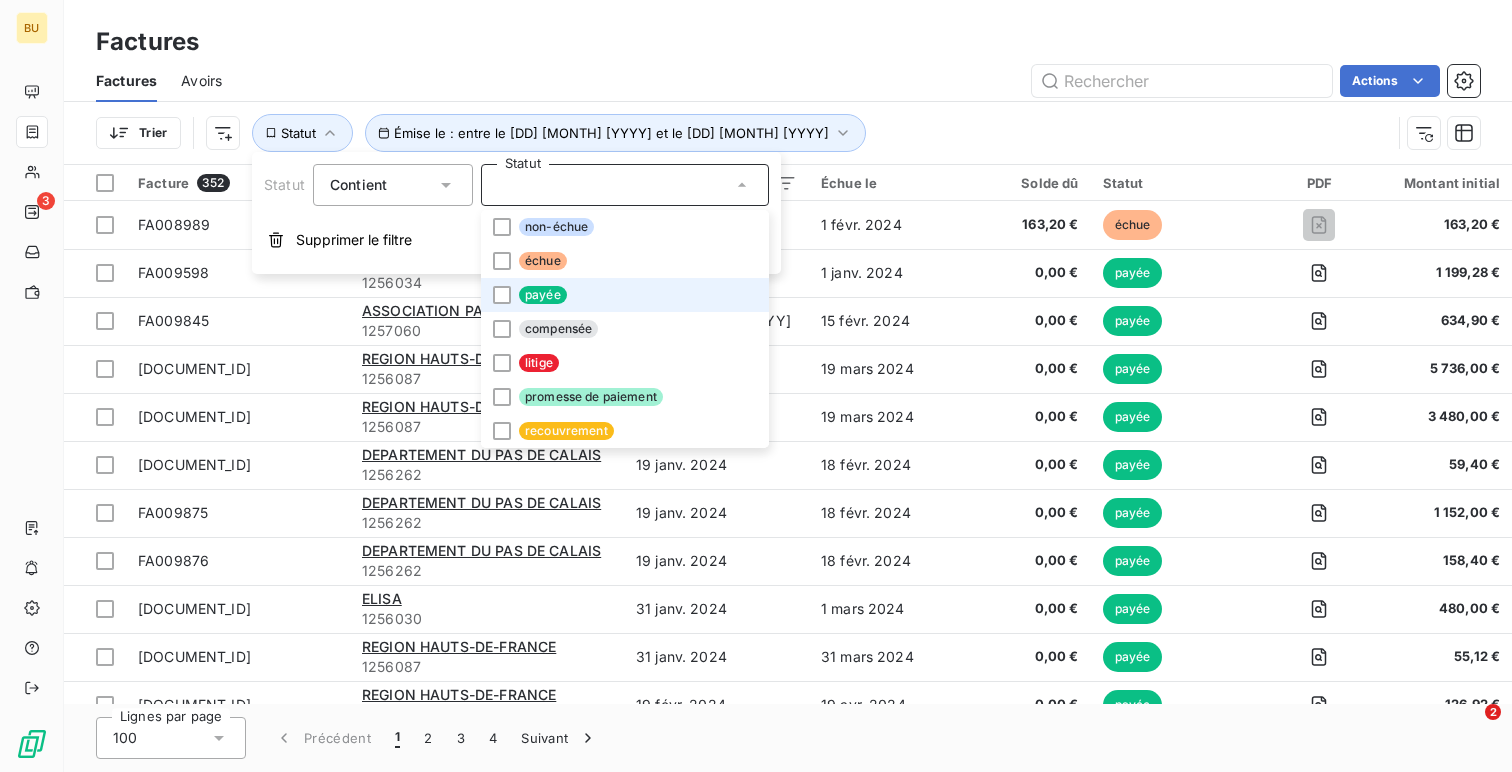 click on "payée" at bounding box center [543, 295] 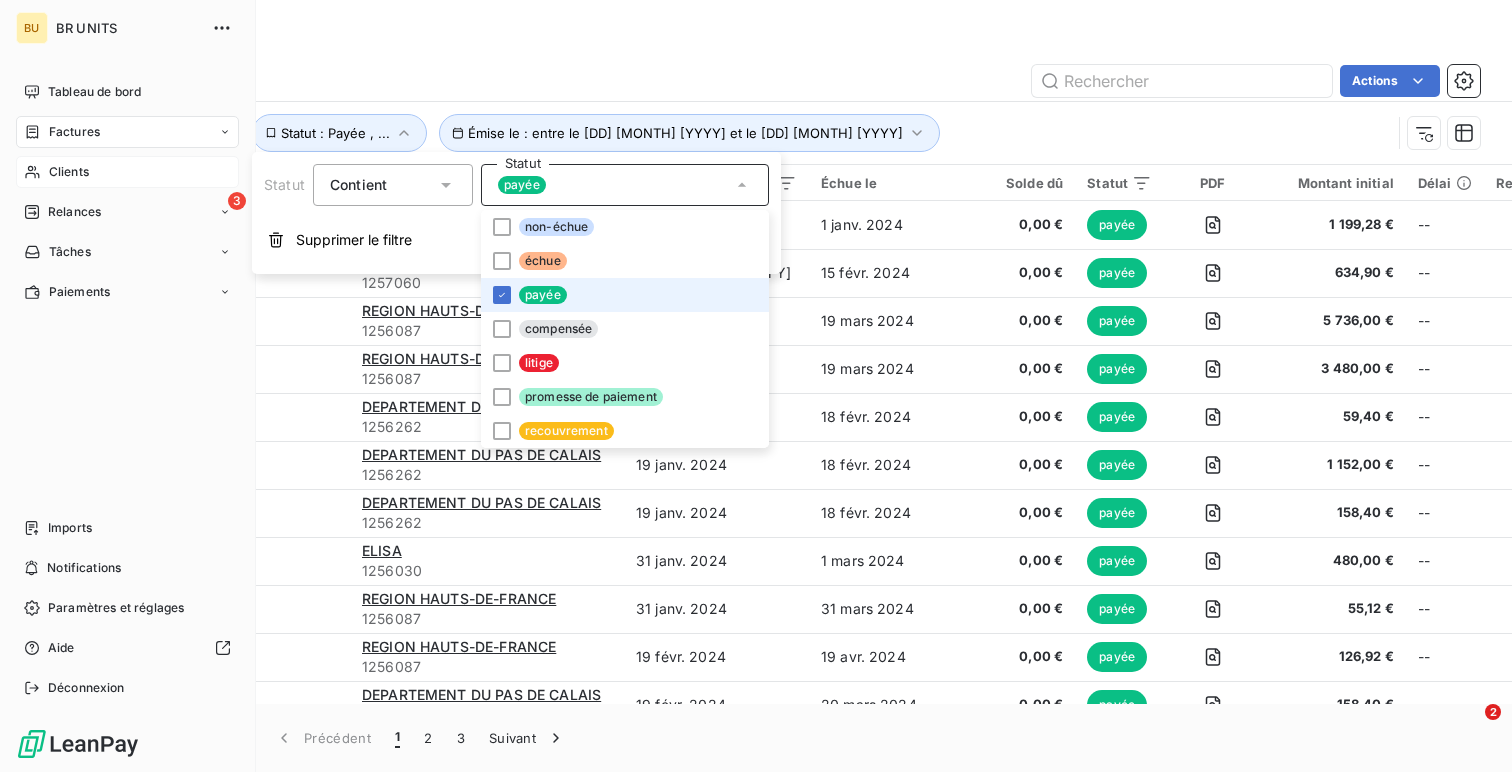 click on "Clients" at bounding box center (69, 172) 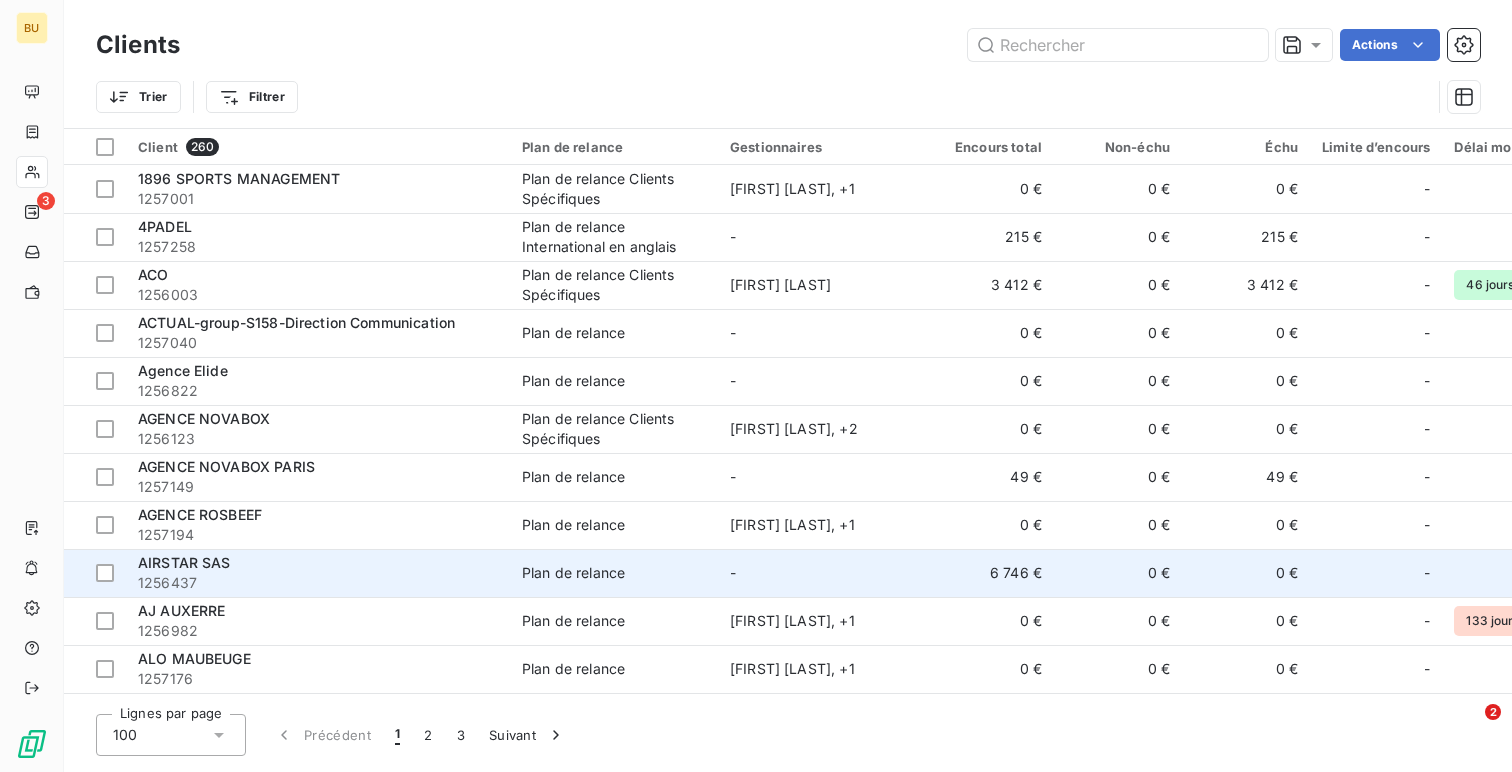 click on "1256437" at bounding box center (318, 583) 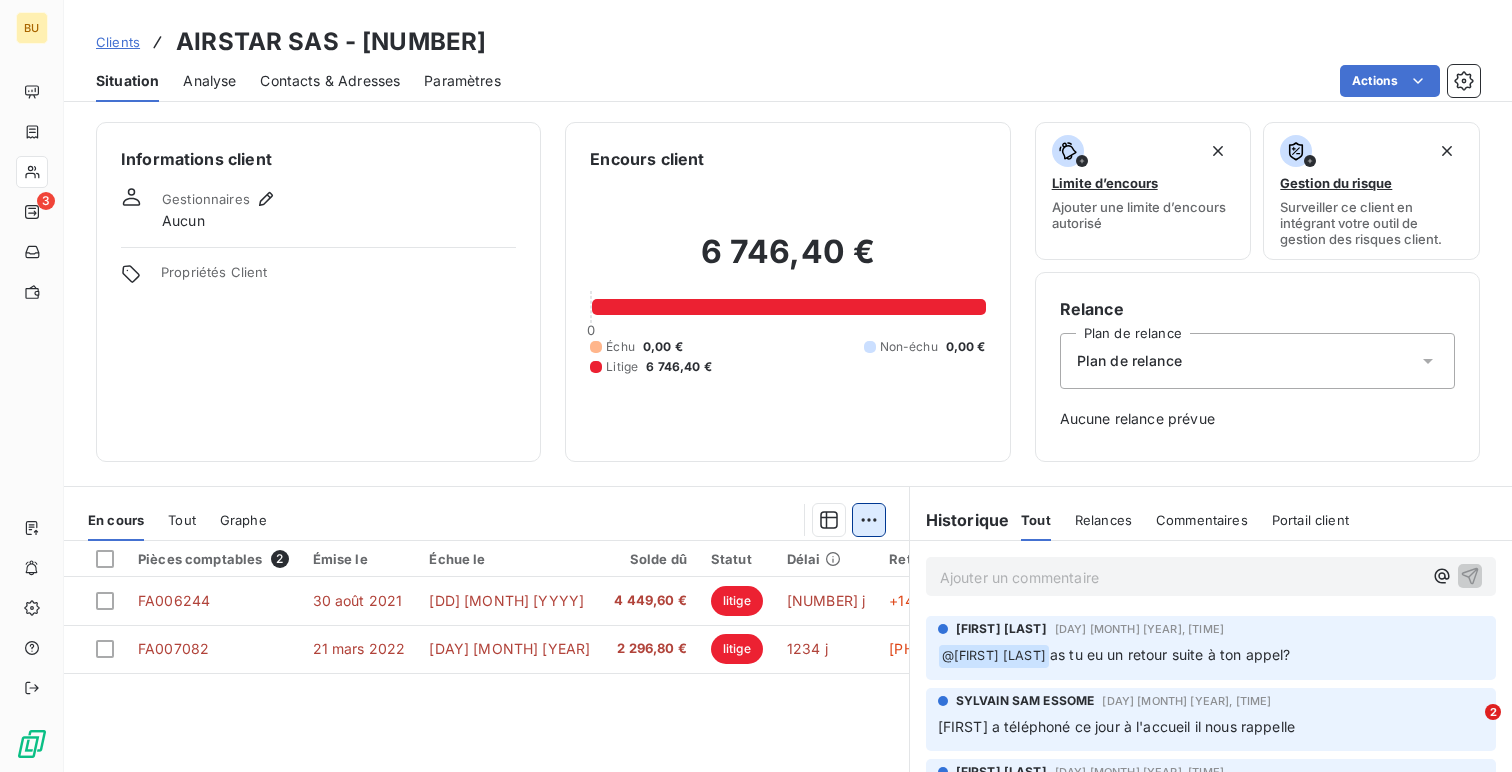 click on "BU 3 Clients AIRSTAR SAS - [NUMBER] Situation Analyse Contacts & Adresses Paramètres Actions Informations client Gestionnaires Aucun Propriétés Client Encours client   6 746,40 € 0 Échu 0,00 € Non-échu 0,00 €   Litige 6 746,40 €   Limite d’encours Ajouter une limite d’encours autorisé Gestion du risque Surveiller ce client en intégrant votre outil de gestion des risques client. Relance Plan de relance Plan de relance Aucune relance prévue En cours Tout Graphe Pièces comptables 2 Émise le Échue le Solde dû Statut Délai   Retard   [DOCUMENT_ID] 30 [MONTH] 2021 29 [MONTH] 2021 4 449,60 € litige 1437 j +1407 j [DOCUMENT_ID] 21 [MONTH] 2022 20 [MONTH] 2022 2 296,80 € litige 1234 j +1204 j Lignes par page 25 Précédent 1 Suivant Historique Tout Relances Commentaires Portail client Tout Relances Commentaires Portail client Ajouter un commentaire ﻿ [FIRST] [LAST] 16 [MONTH] 2025, 10:39 ﻿ @ [FIRST] [LAST]  as tu eu un retour suite à ton appel? [FIRST] [LAST] 2 [MONTH] 2025, 11:06  :" at bounding box center (756, 386) 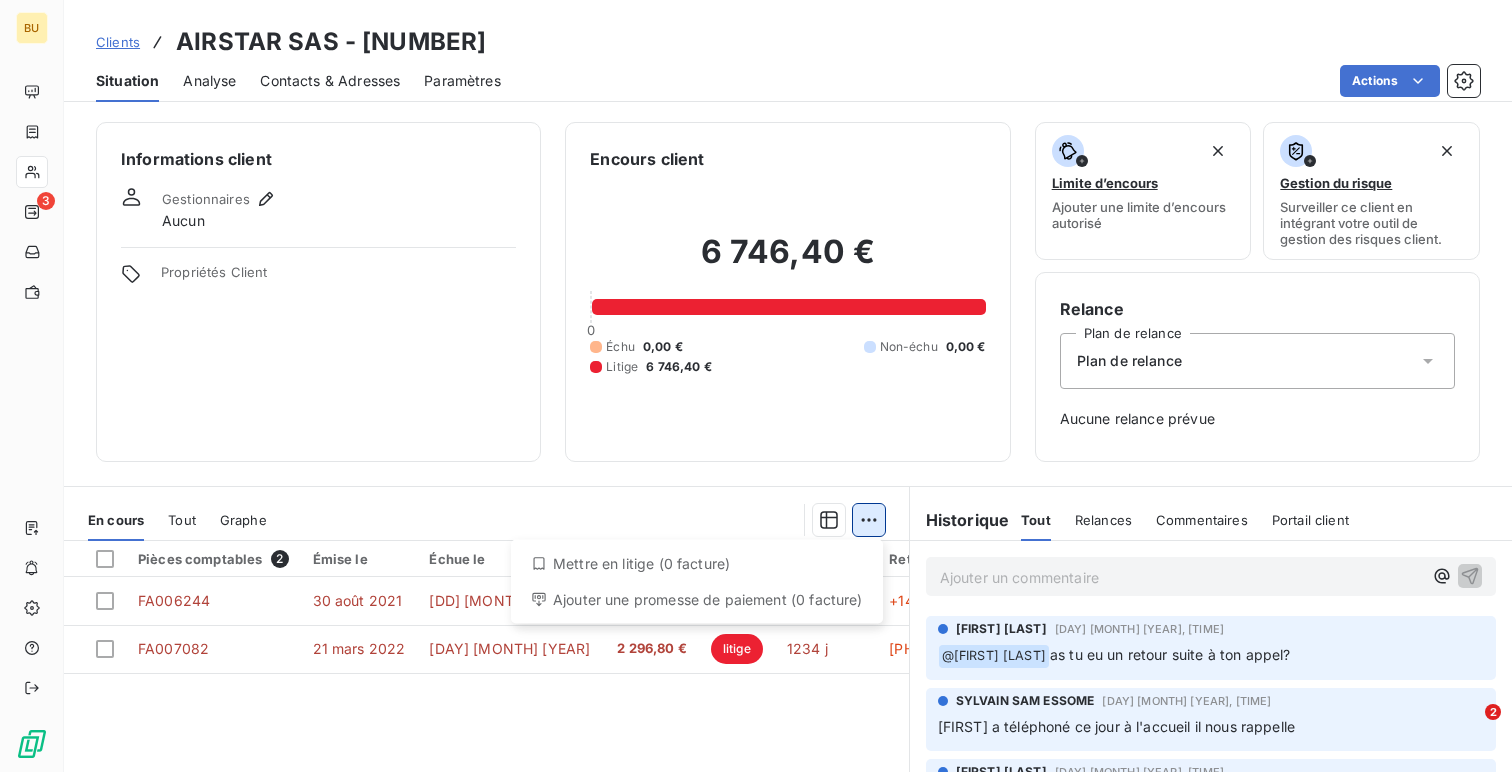 click on "BU 3 Clients AIRSTAR SAS - [NUMBER] Situation Analyse Contacts & Adresses Paramètres Actions Informations client Gestionnaires Aucun Propriétés Client Encours client   6 746,40 € 0 Échu 0,00 € Non-échu 0,00 €   Litige 6 746,40 €   Limite d’encours Ajouter une limite d’encours autorisé Gestion du risque Surveiller ce client en intégrant votre outil de gestion des risques client. Relance Plan de relance Plan de relance Aucune relance prévue En cours Tout Graphe Mettre en litige (0 facture) Ajouter une promesse de paiement (0 facture) Pièces comptables 2 Émise le Échue le Solde dû Statut Délai   Retard   [DOCUMENT_ID] 30 [MONTH] 2021 29 [MONTH] 2021 4 449,60 € litige 1437 j +1407 j [DOCUMENT_ID] 21 [MONTH] 2022 20 [MONTH] 2022 2 296,80 € litige 1234 j +1204 j Lignes par page 25 Précédent 1 Suivant Historique Tout Relances Commentaires Portail client Tout Relances Commentaires Portail client Ajouter un commentaire ﻿ [FIRST] [LAST] 16 [MONTH] 2025, 10:39 ﻿ @ [FIRST] [LAST]  :  :" at bounding box center (756, 386) 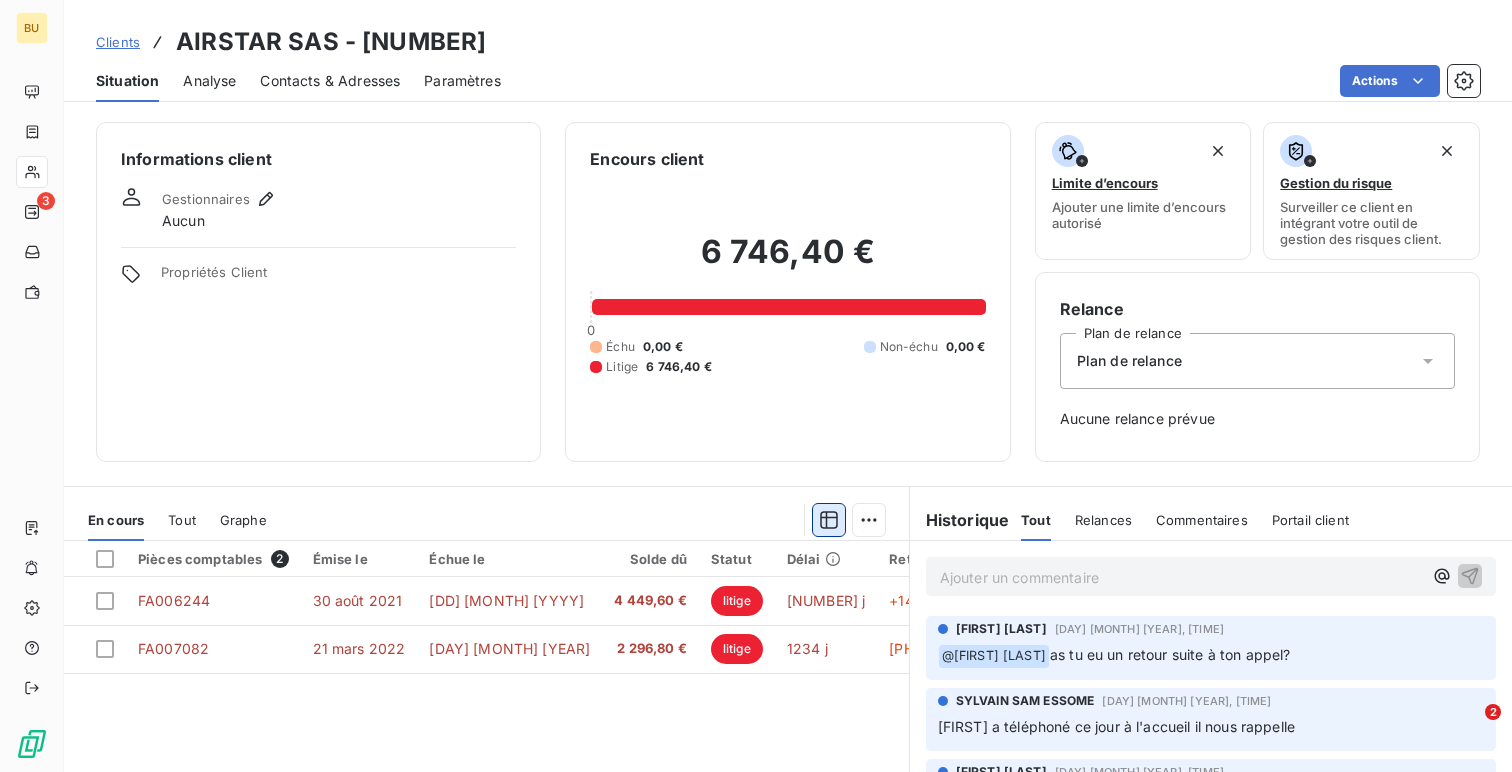 click 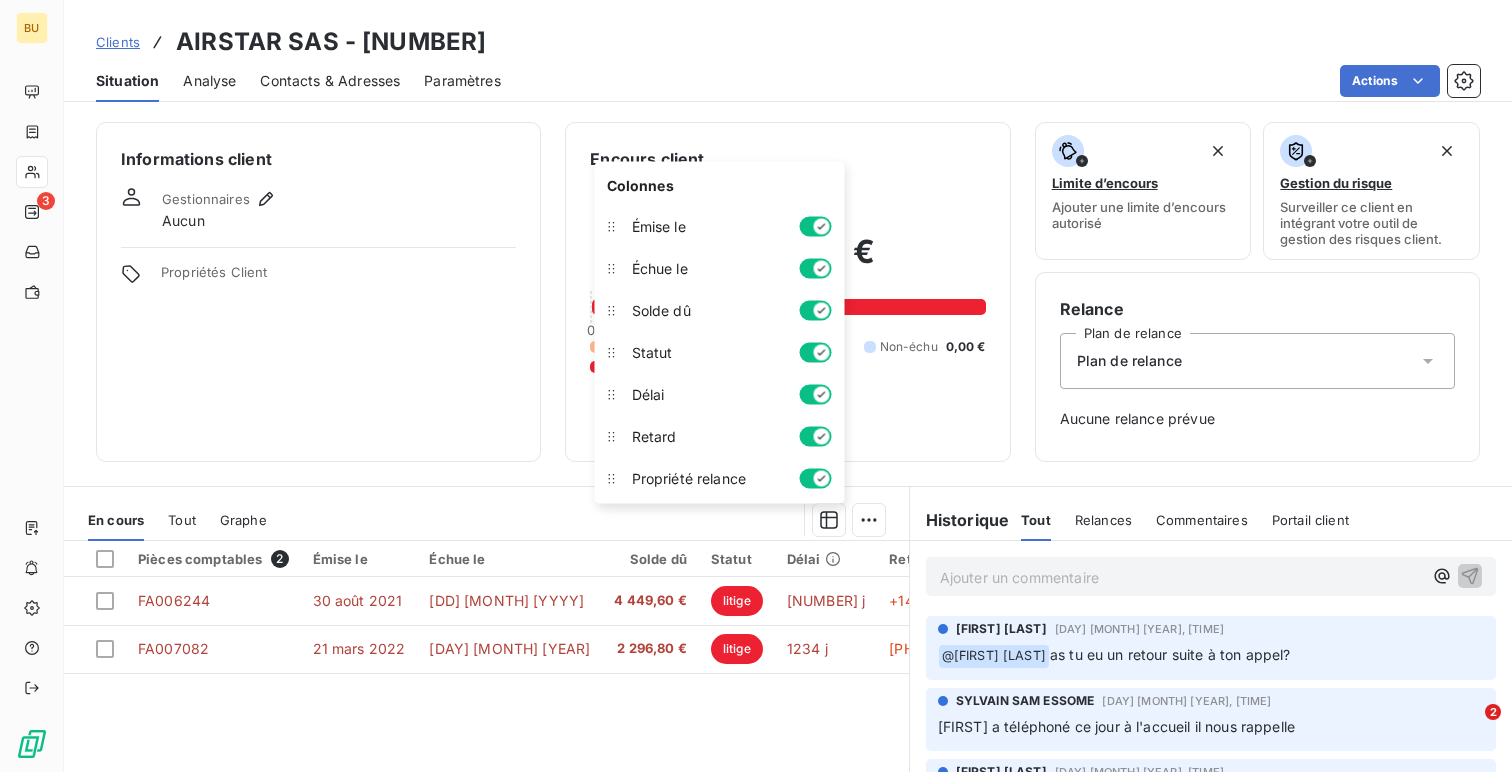 click at bounding box center [588, 520] 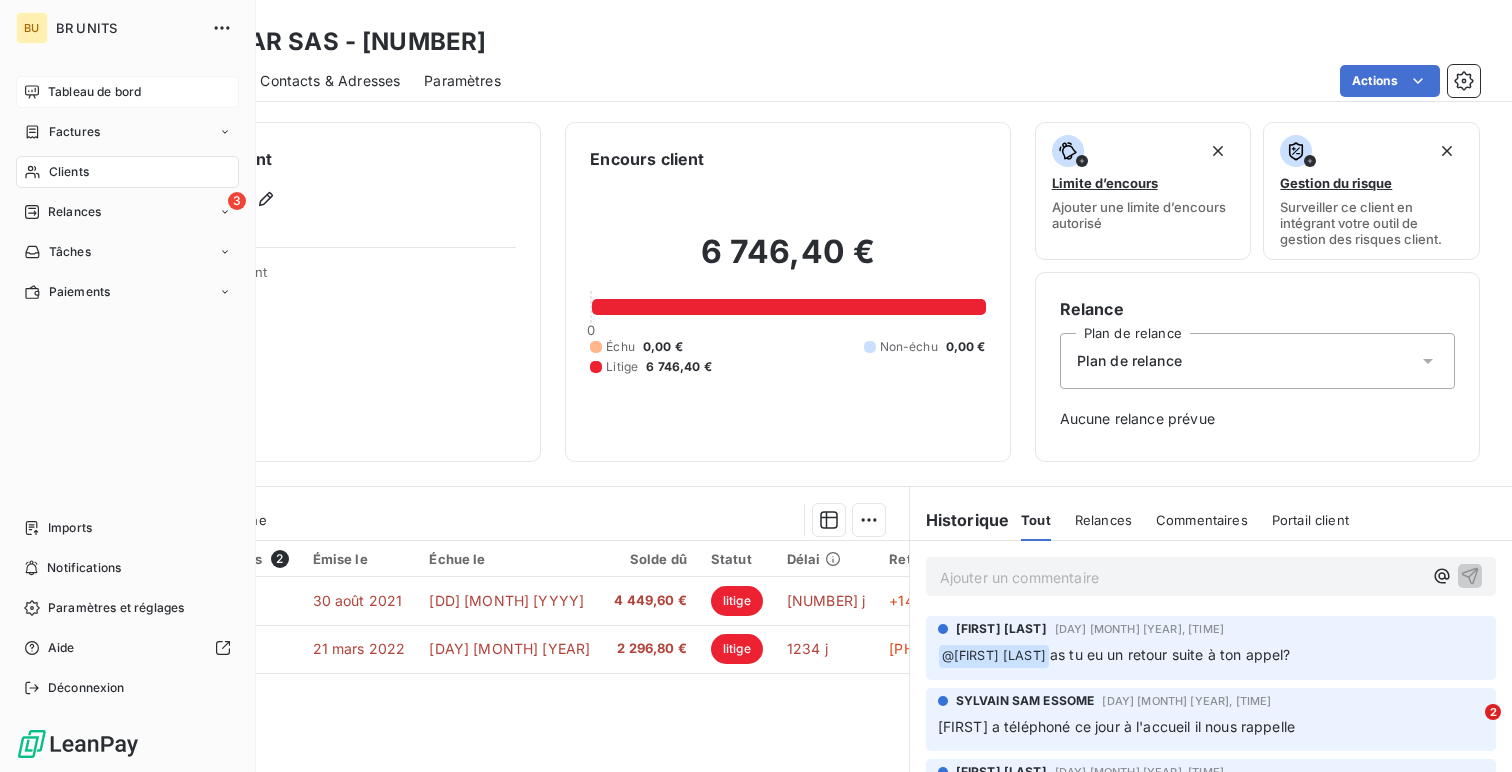 click on "Tableau de bord" at bounding box center (127, 92) 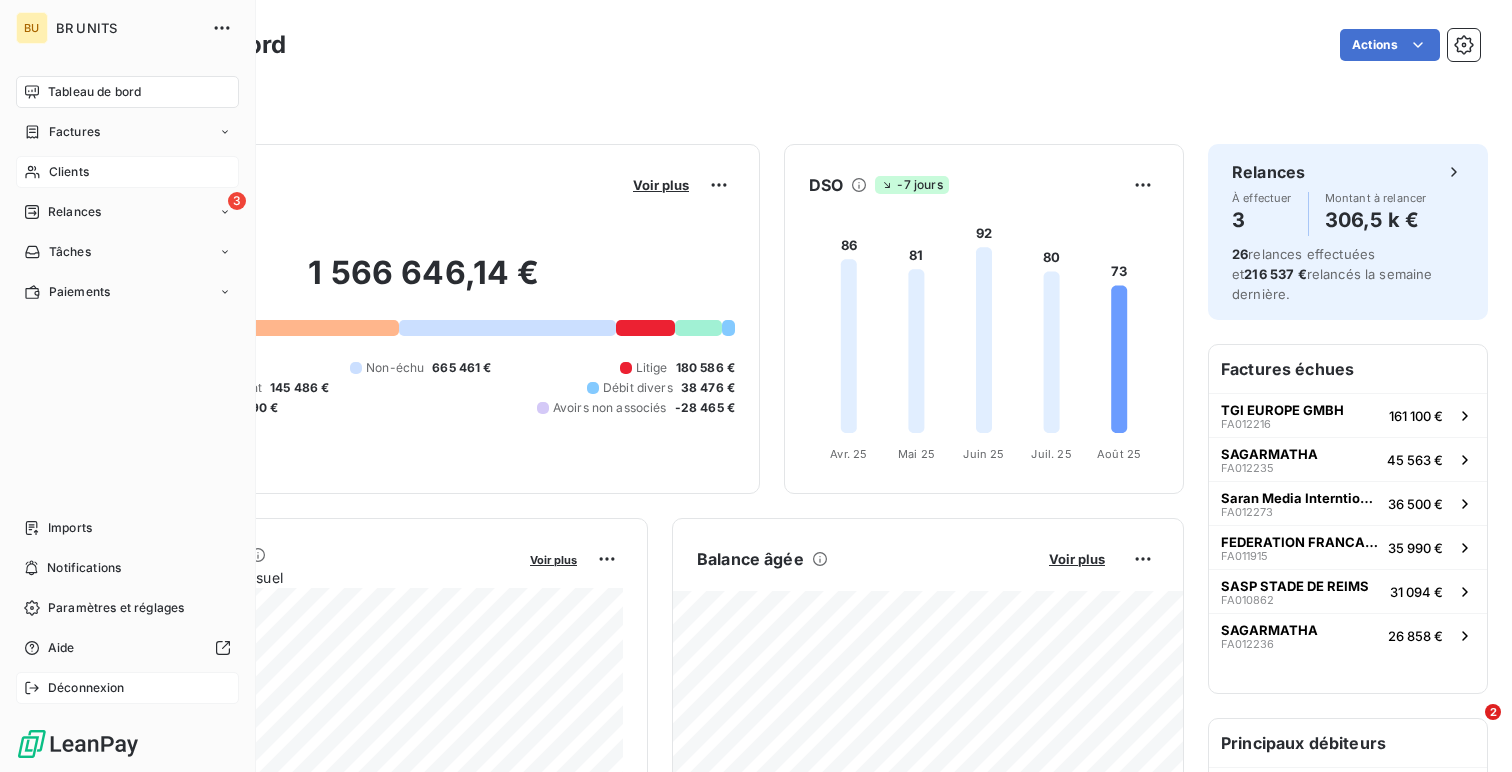 click on "Déconnexion" at bounding box center (86, 688) 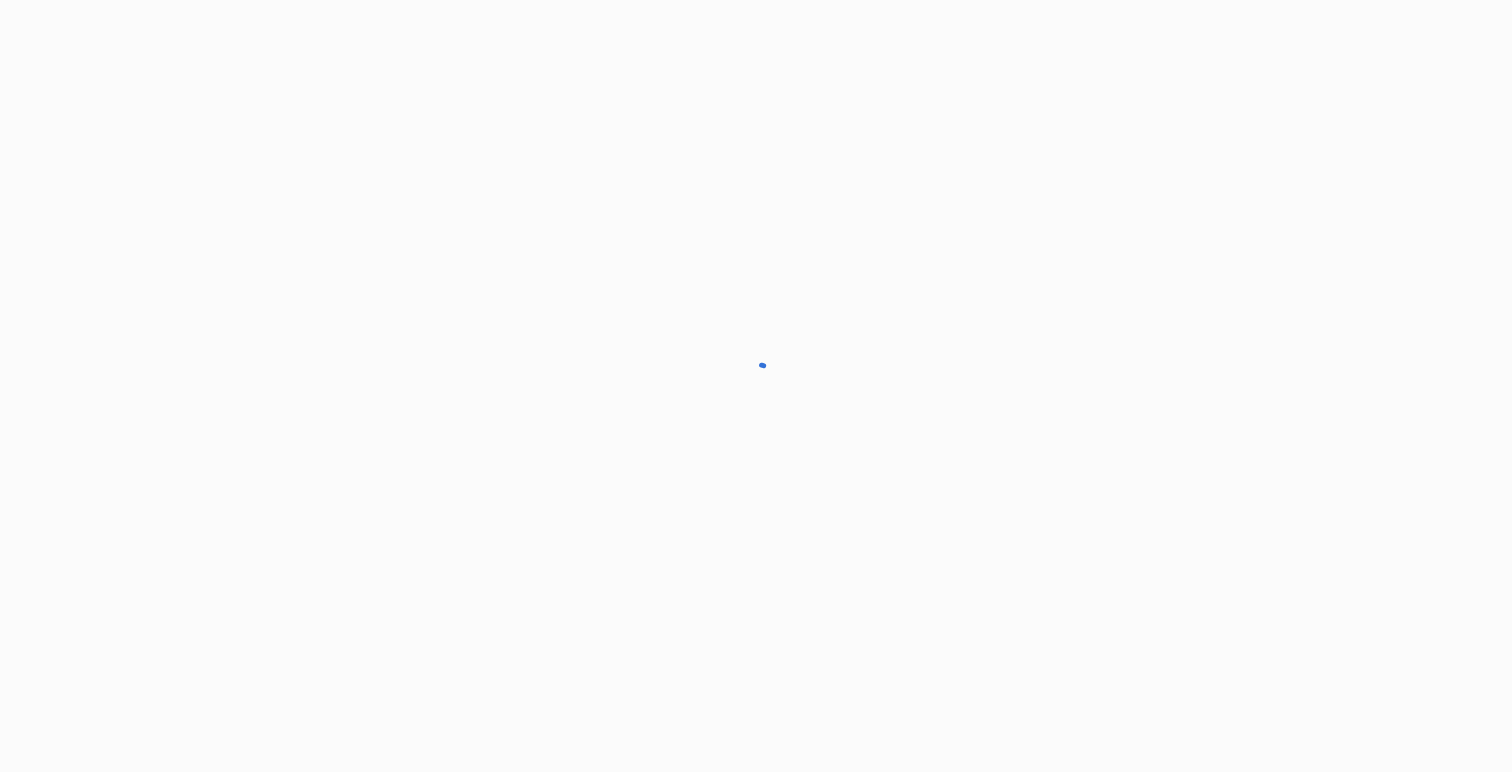 scroll, scrollTop: 0, scrollLeft: 0, axis: both 